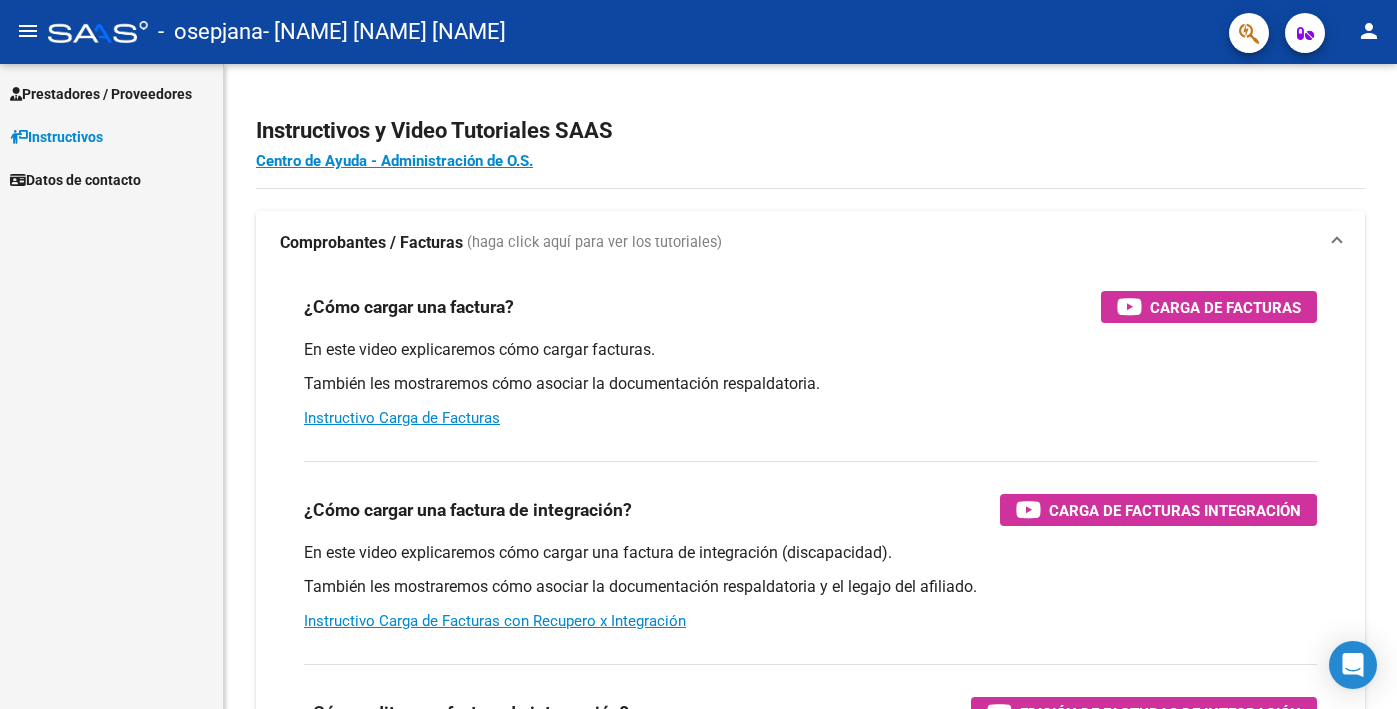 scroll, scrollTop: 0, scrollLeft: 0, axis: both 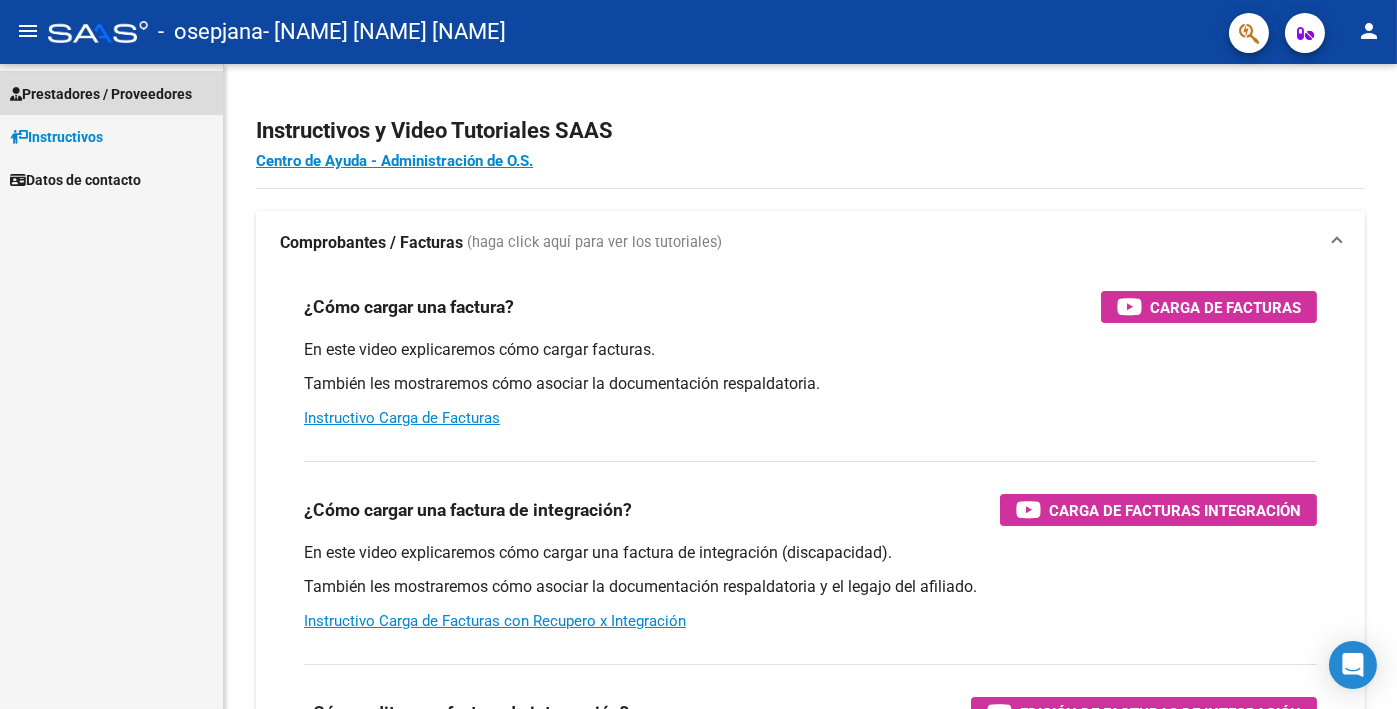click on "Prestadores / Proveedores" at bounding box center (101, 94) 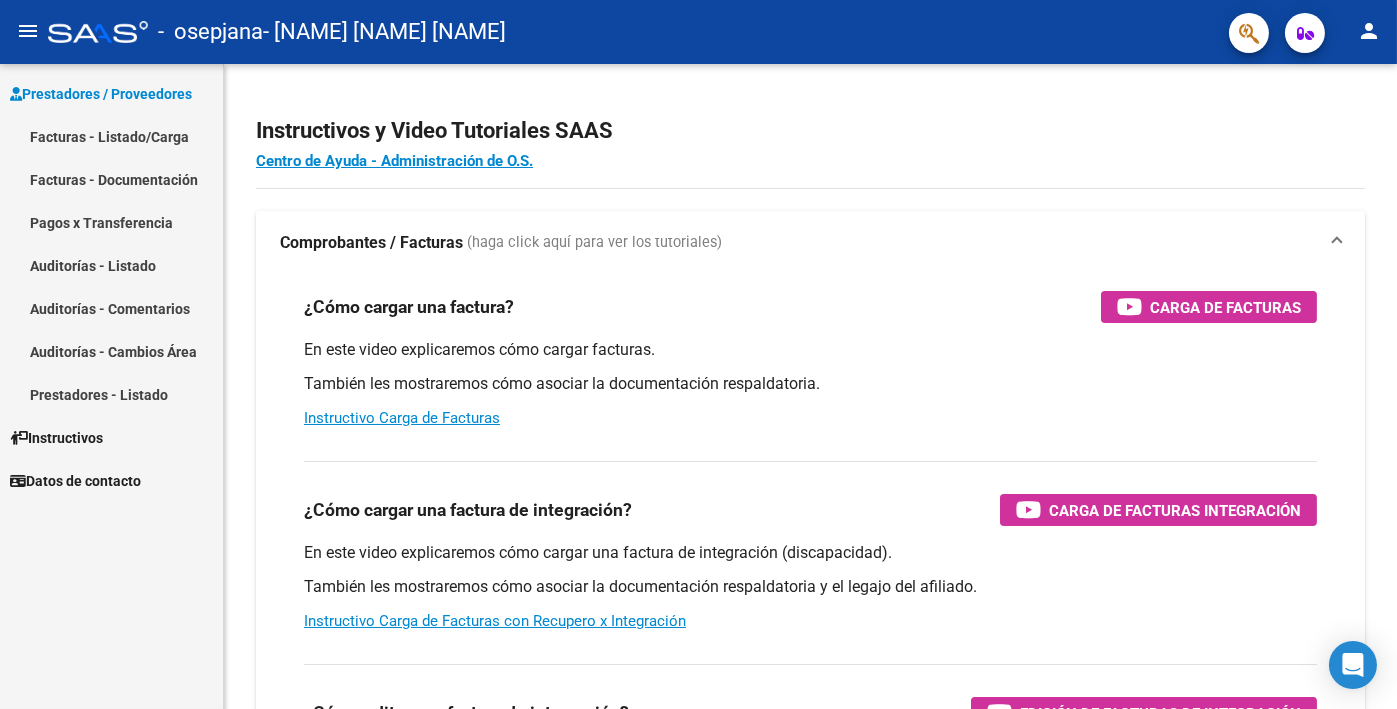click on "Facturas - Listado/Carga" at bounding box center [111, 136] 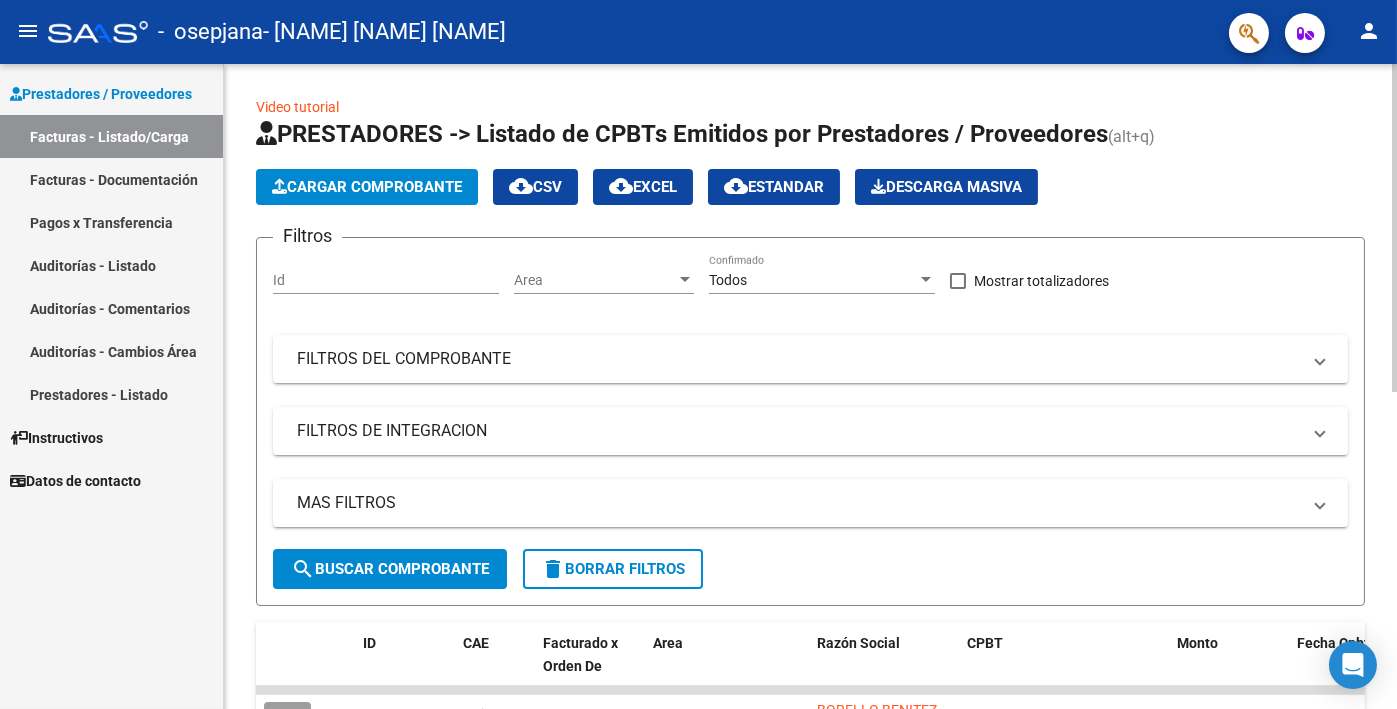 click on "Cargar Comprobante" 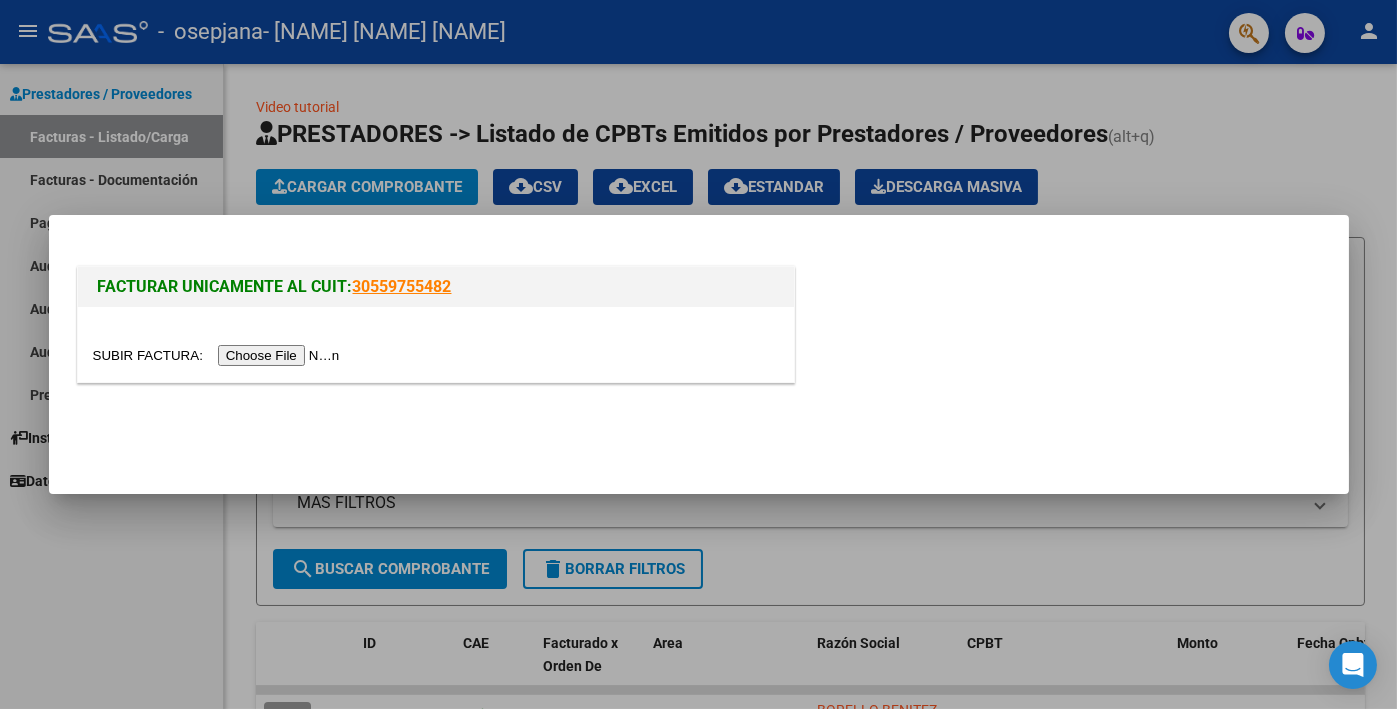 click at bounding box center (219, 355) 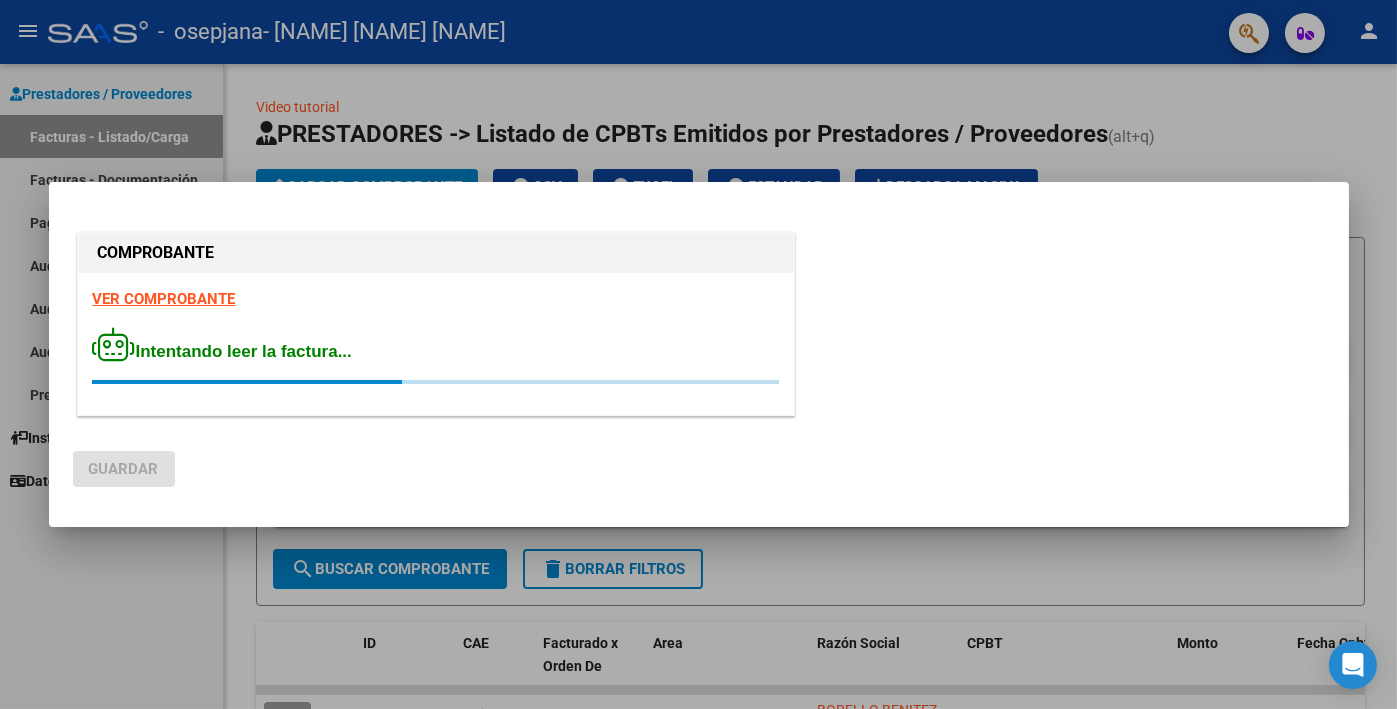 click at bounding box center [698, 354] 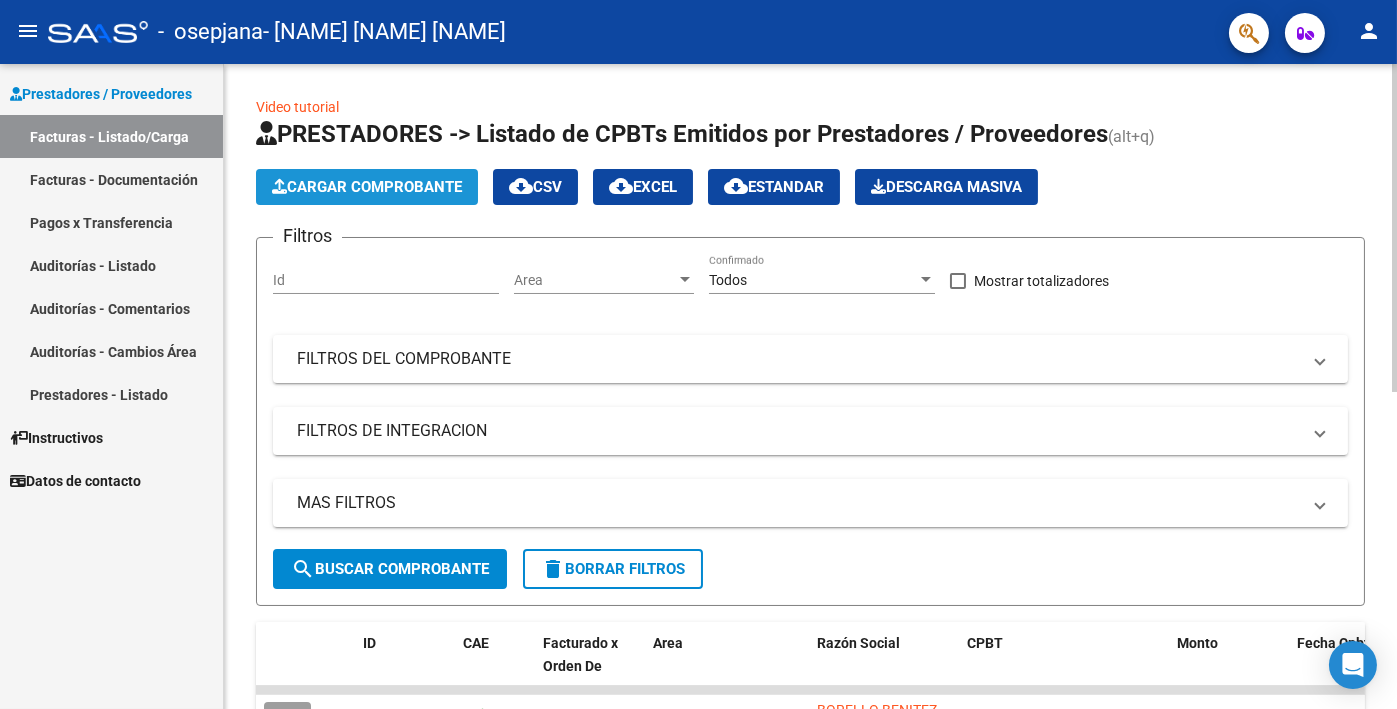 click on "Cargar Comprobante" 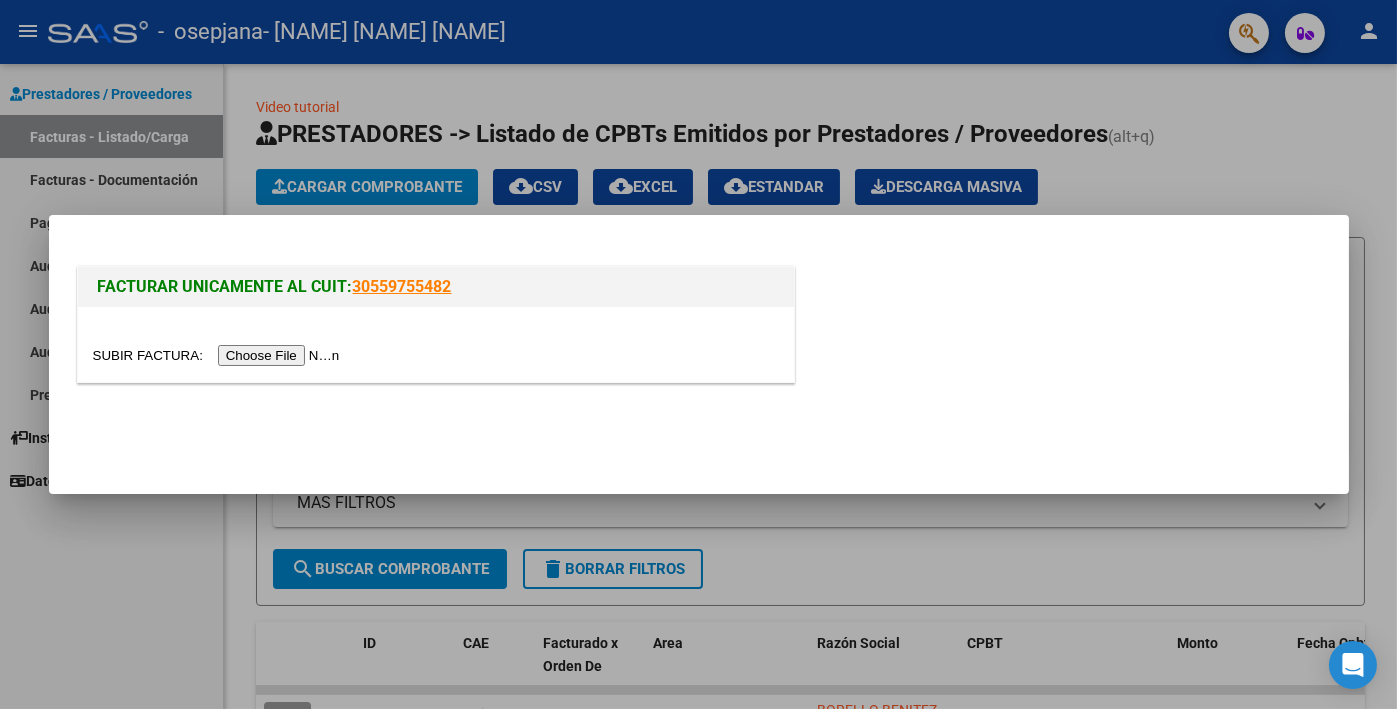 click at bounding box center (219, 355) 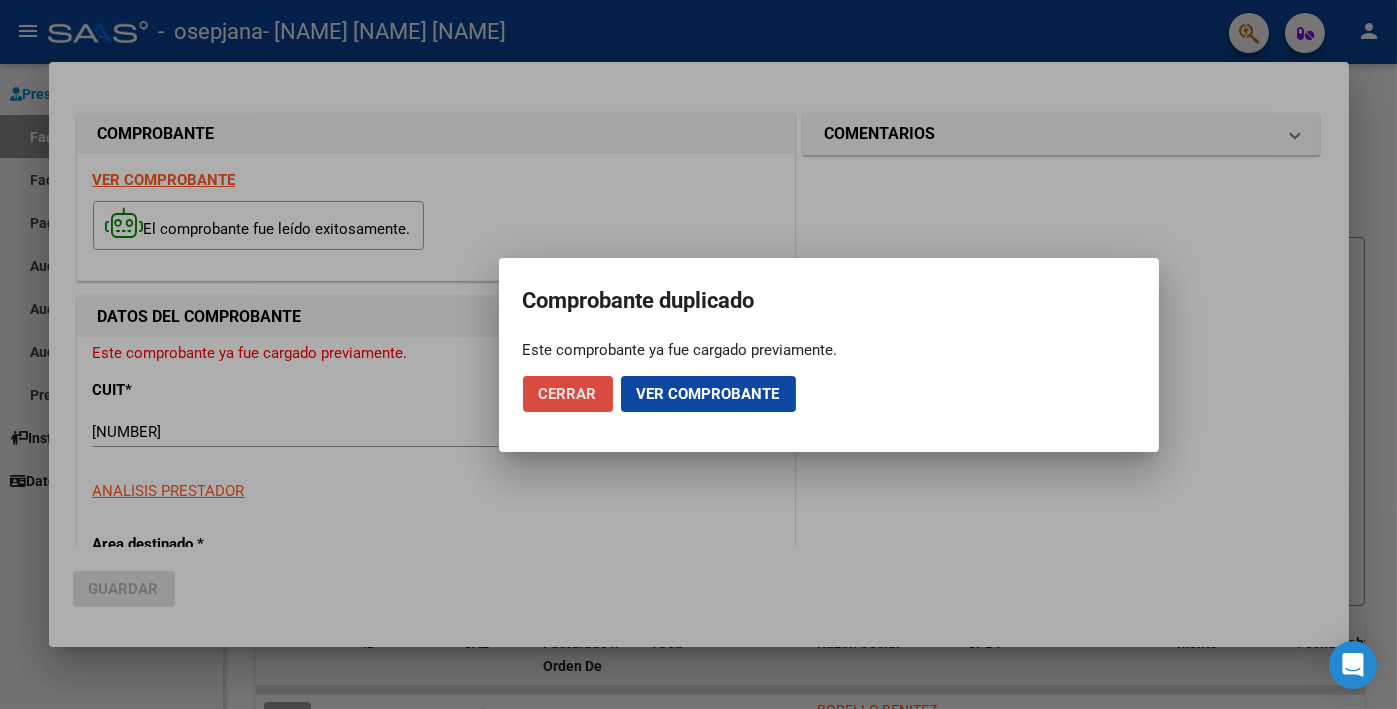 click on "Cerrar" 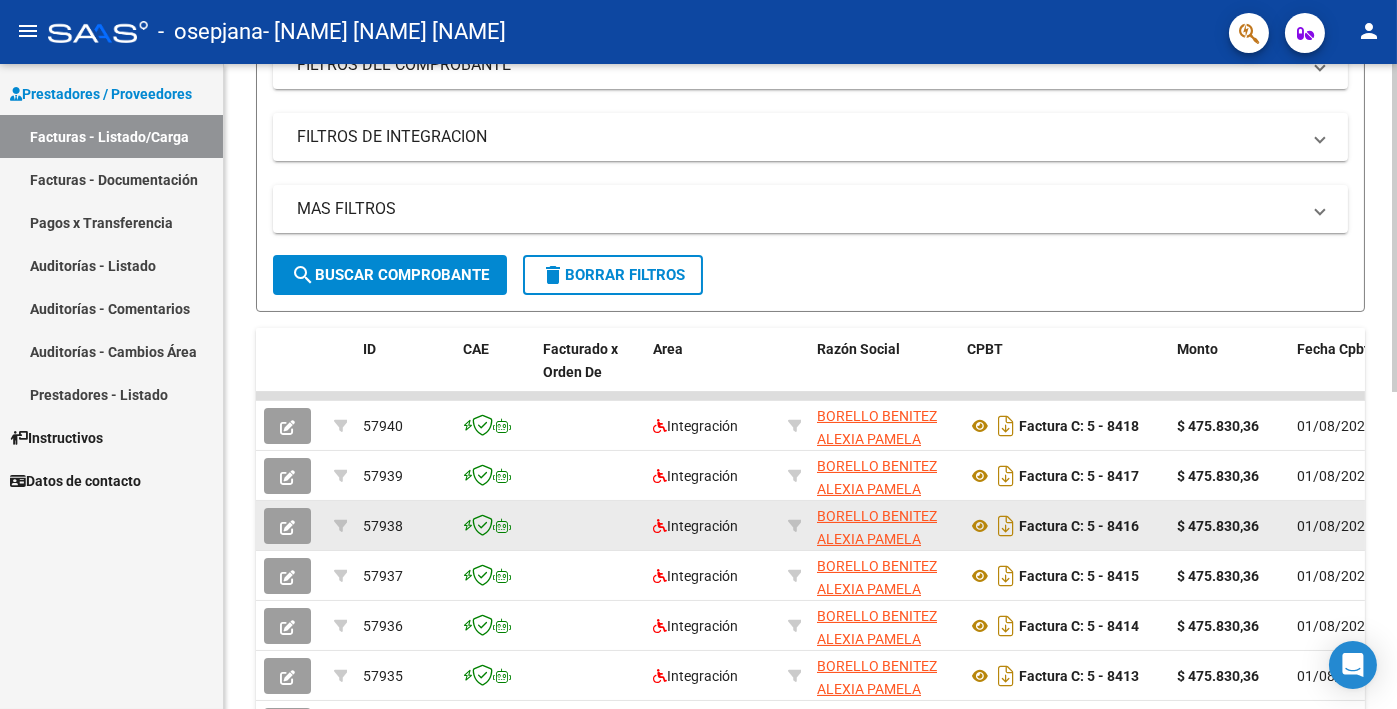 scroll, scrollTop: 500, scrollLeft: 0, axis: vertical 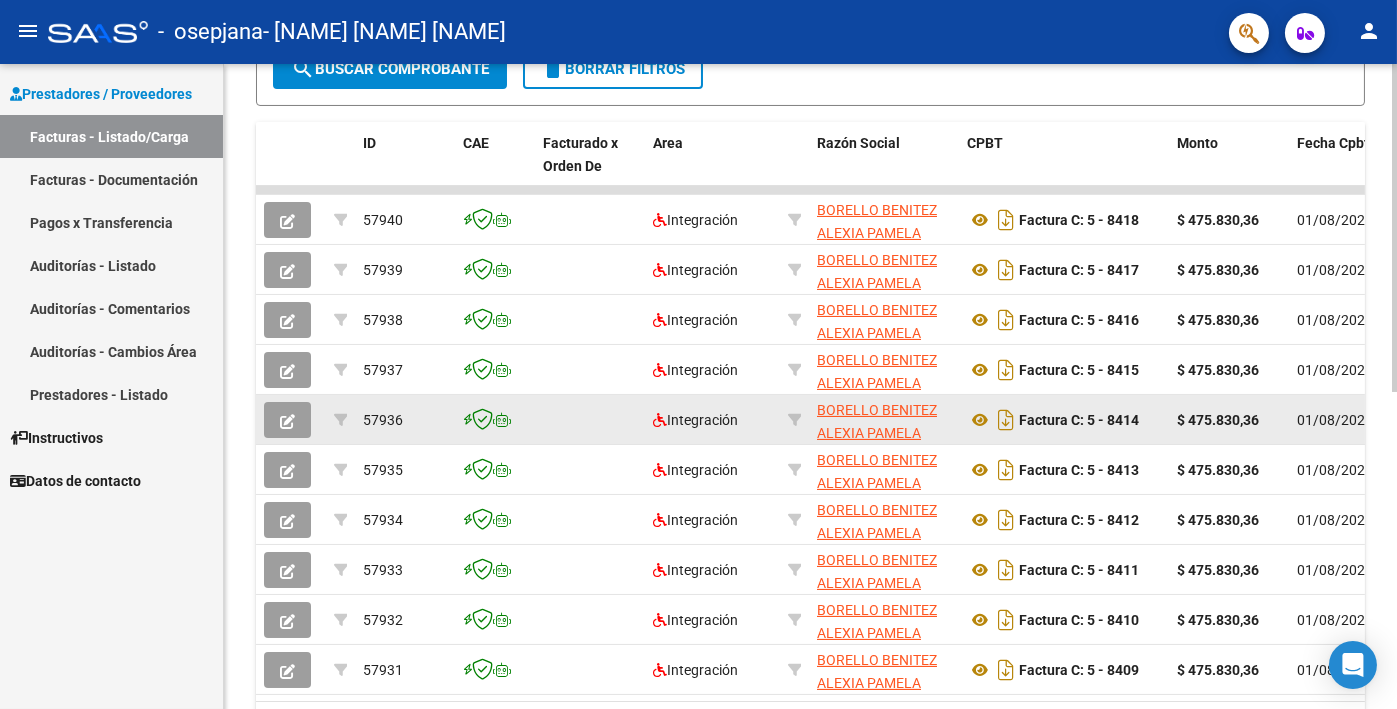 click 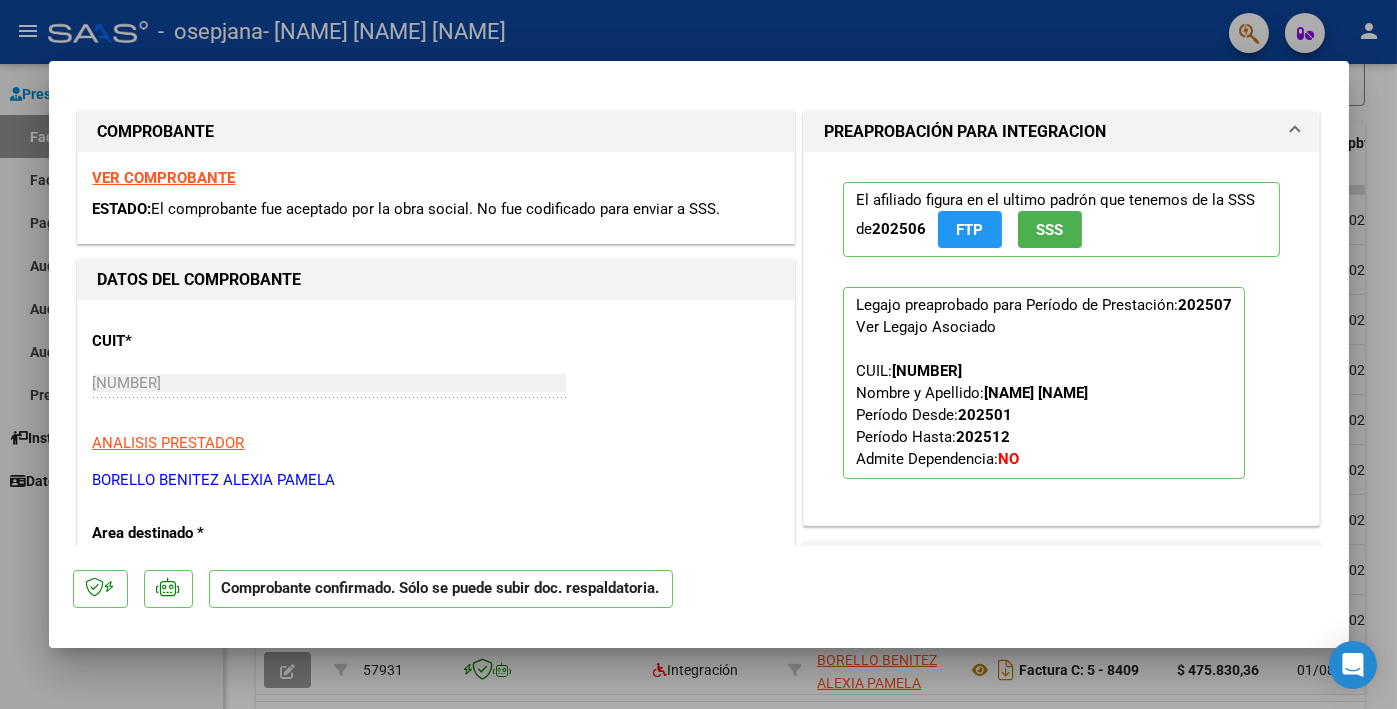 click on "PREAPROBACIÓN PARA INTEGRACION" at bounding box center (1062, 132) 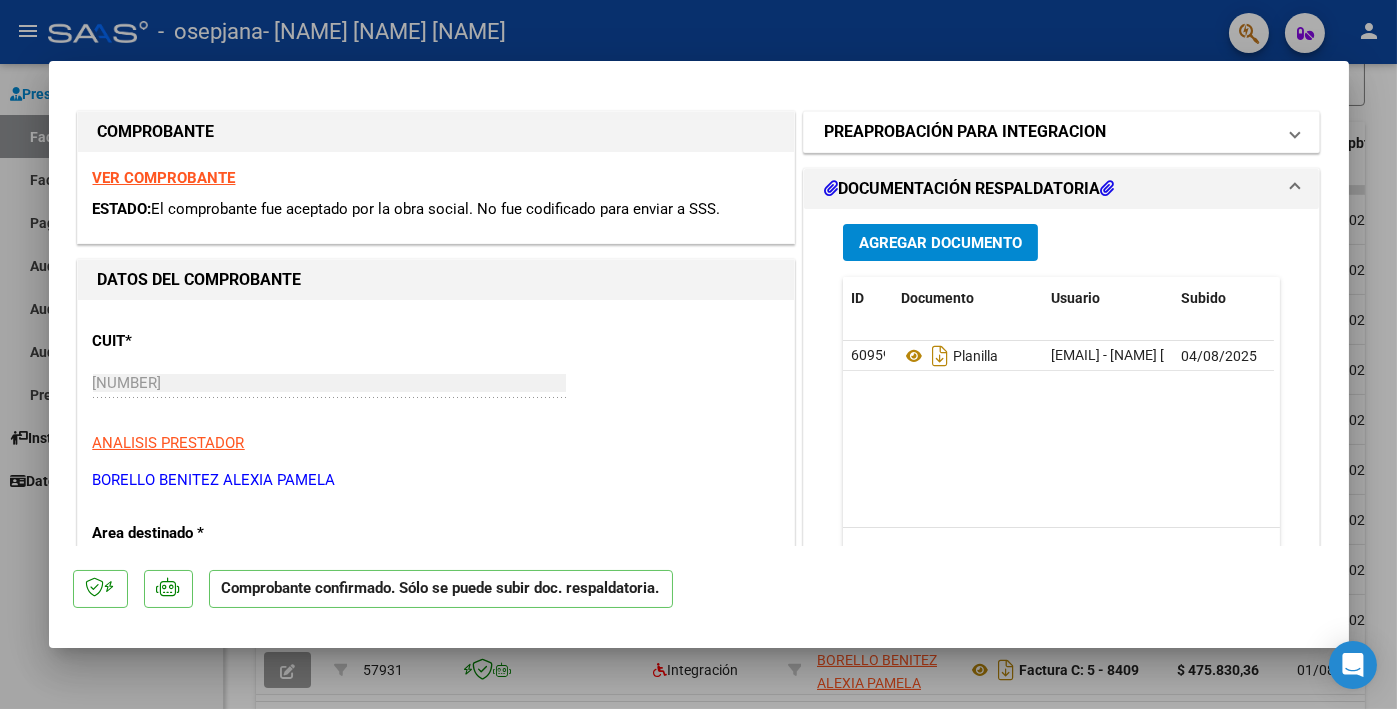 click at bounding box center [1295, 132] 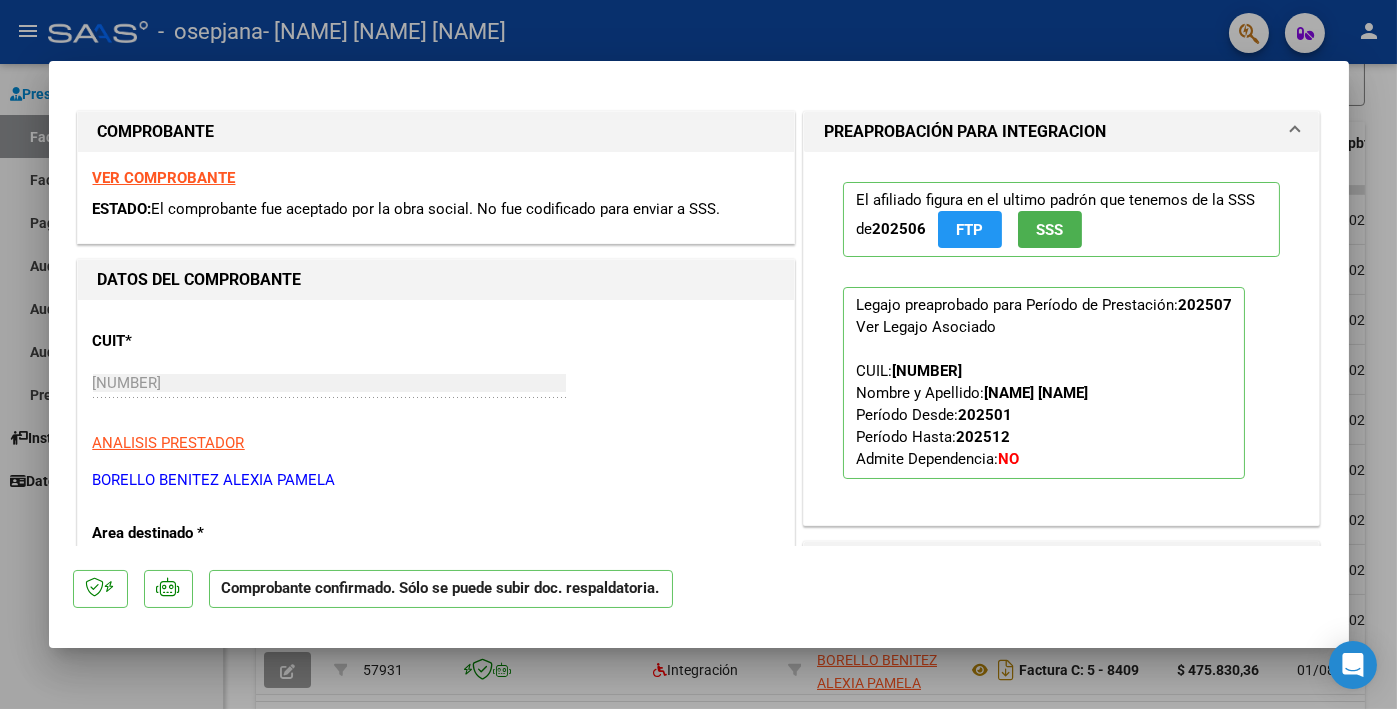 click on "COMPROBANTE VER COMPROBANTE       ESTADO:   El comprobante fue aceptado por la obra social. No fue codificado para enviar a SSS.  DATOS DEL COMPROBANTE CUIT  *   [NUMBER] Ingresar CUIT  ANALISIS PRESTADOR  [NAME] [NAME] [NAME]  ARCA Padrón  Area destinado * Integración Seleccionar Area Período de Prestación (sólo integración):  202507  Comprobante Tipo * Factura C Seleccionar Tipo Punto de Venta  *   5 Ingresar el Nro.  Número  *   8414 Ingresar el Nro.  Monto  *   $ 475.830,36 Ingresar el monto  Fecha del Cpbt.  *   2025-08-01 Ingresar la fecha  CAE / CAEA (no ingrese CAI)    [CAE] Ingresar el CAE o CAEA (no ingrese CAI)  Fecha de Vencimiento    2025-09-10 Ingresar la fecha  Ref. Externa    Ingresar la ref.  N° Liquidación    Ingresar el N° Liquidación  PREAPROBACIÓN PARA INTEGRACION  El afiliado figura en el ultimo padrón que tenemos de la SSS de  202506     FTP SSS  Legajo preaprobado para Período de Prestación:  202507 Ver Legajo Asociado  CUIL:  [NUMBER] 202501" at bounding box center [699, 354] 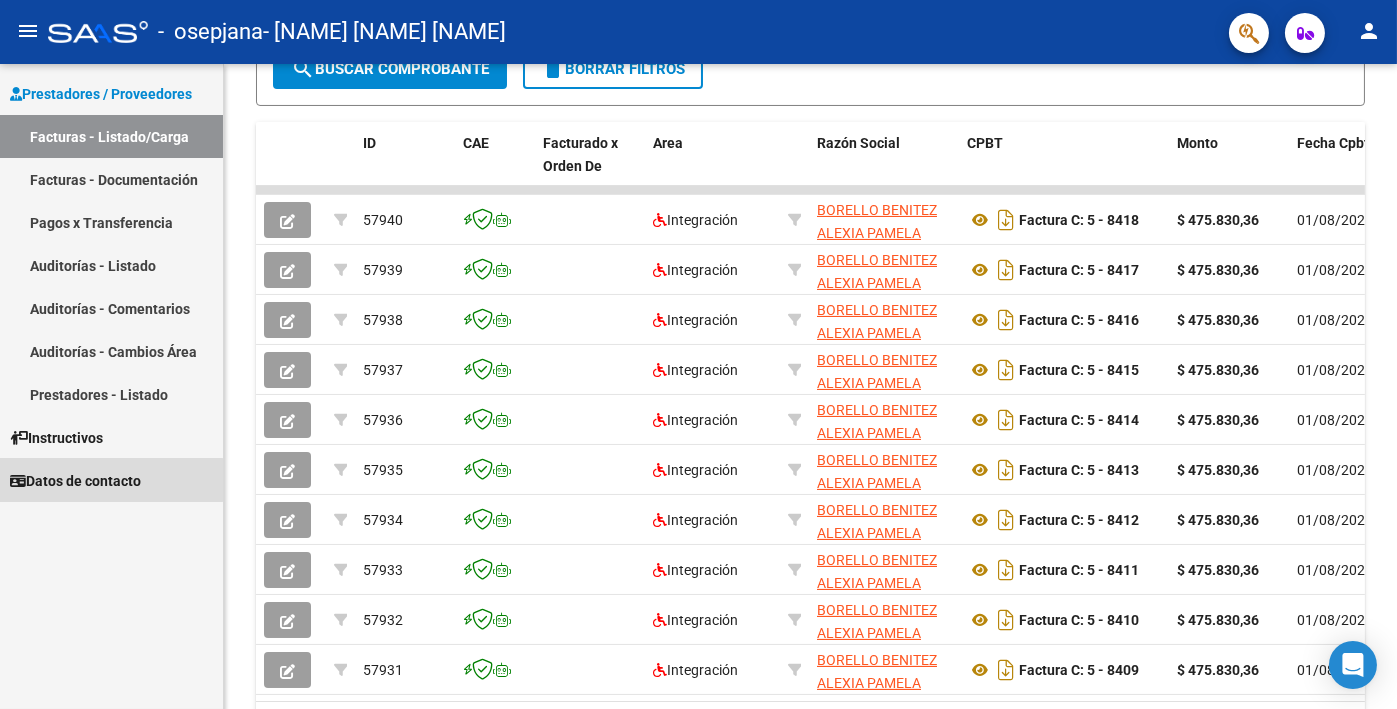 click on "Datos de contacto" at bounding box center (75, 481) 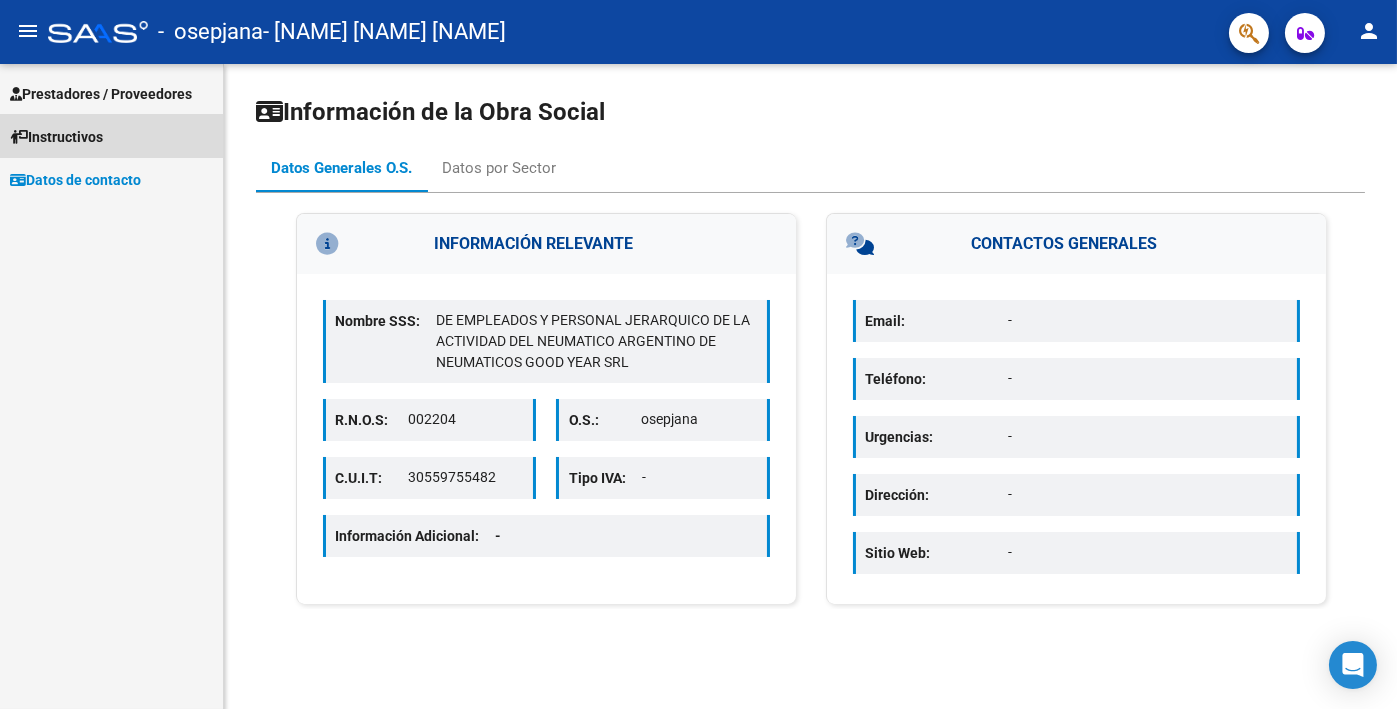 click on "Instructivos" at bounding box center [56, 137] 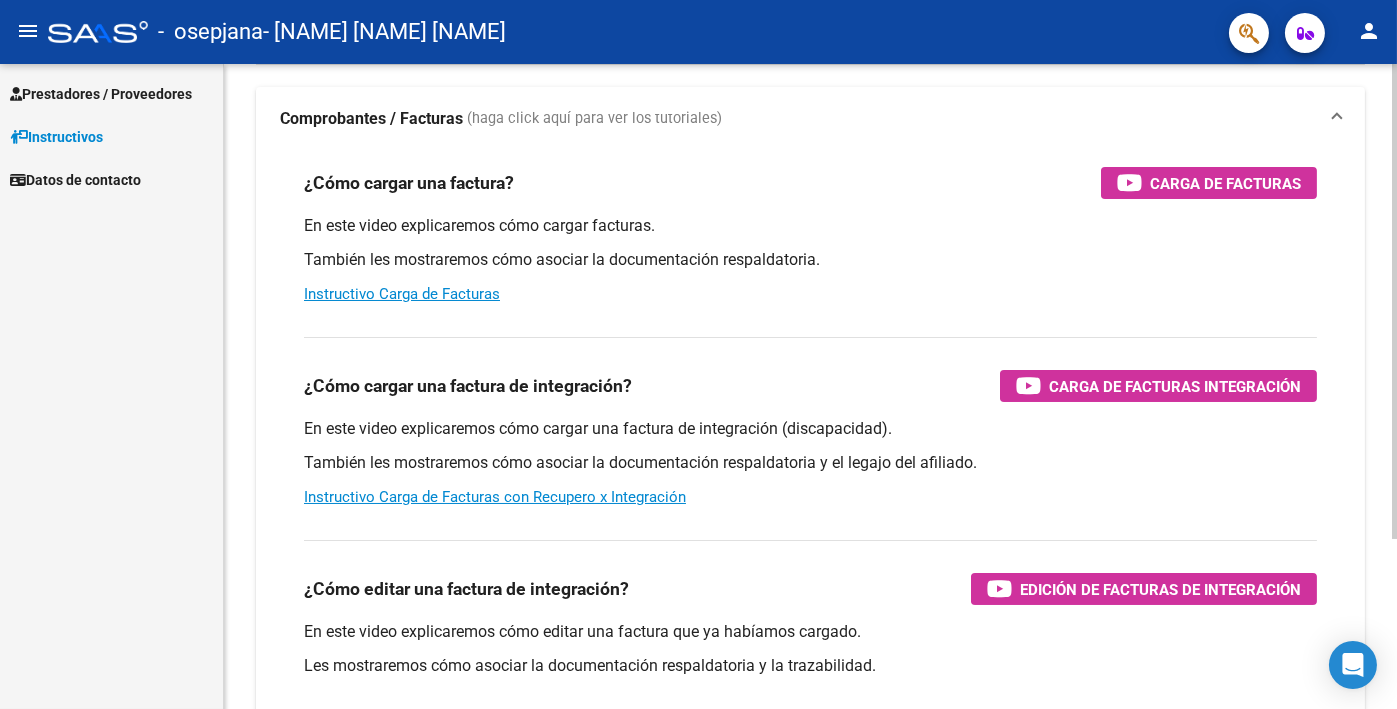 scroll, scrollTop: 0, scrollLeft: 0, axis: both 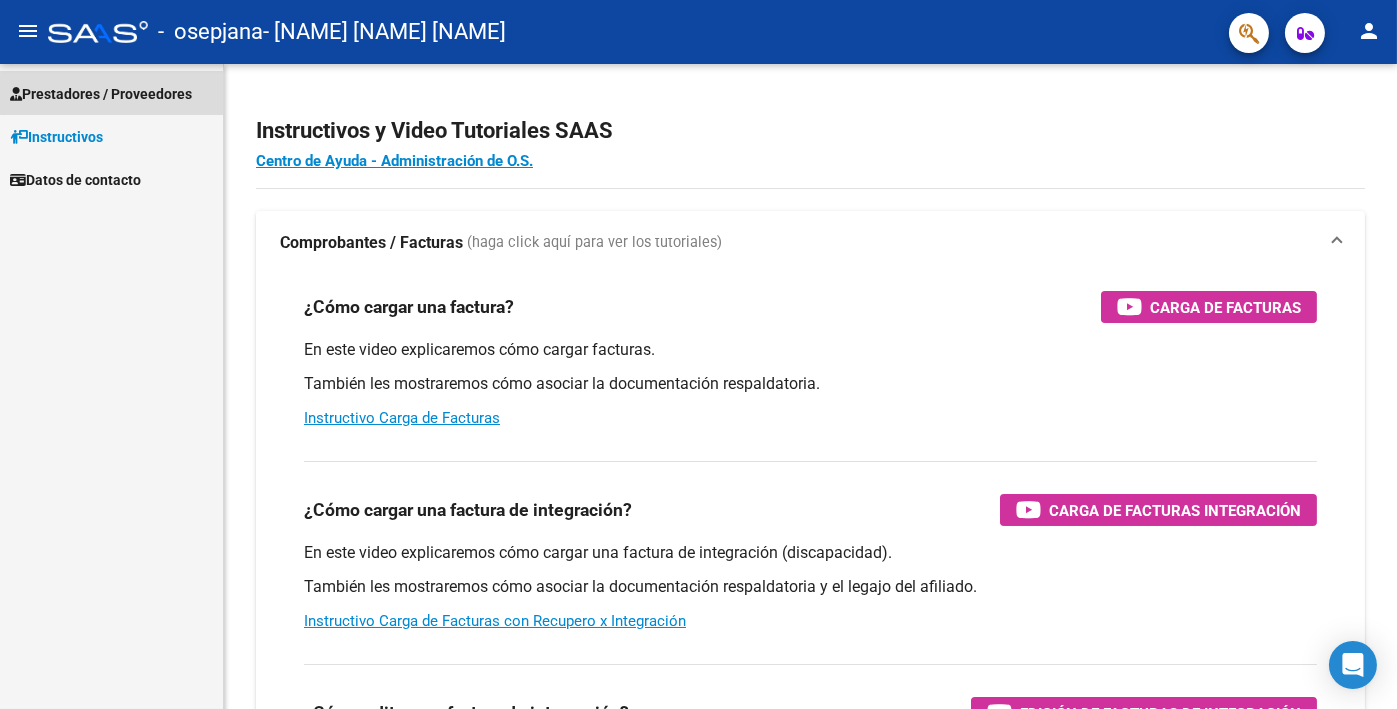 click on "Prestadores / Proveedores" at bounding box center [101, 94] 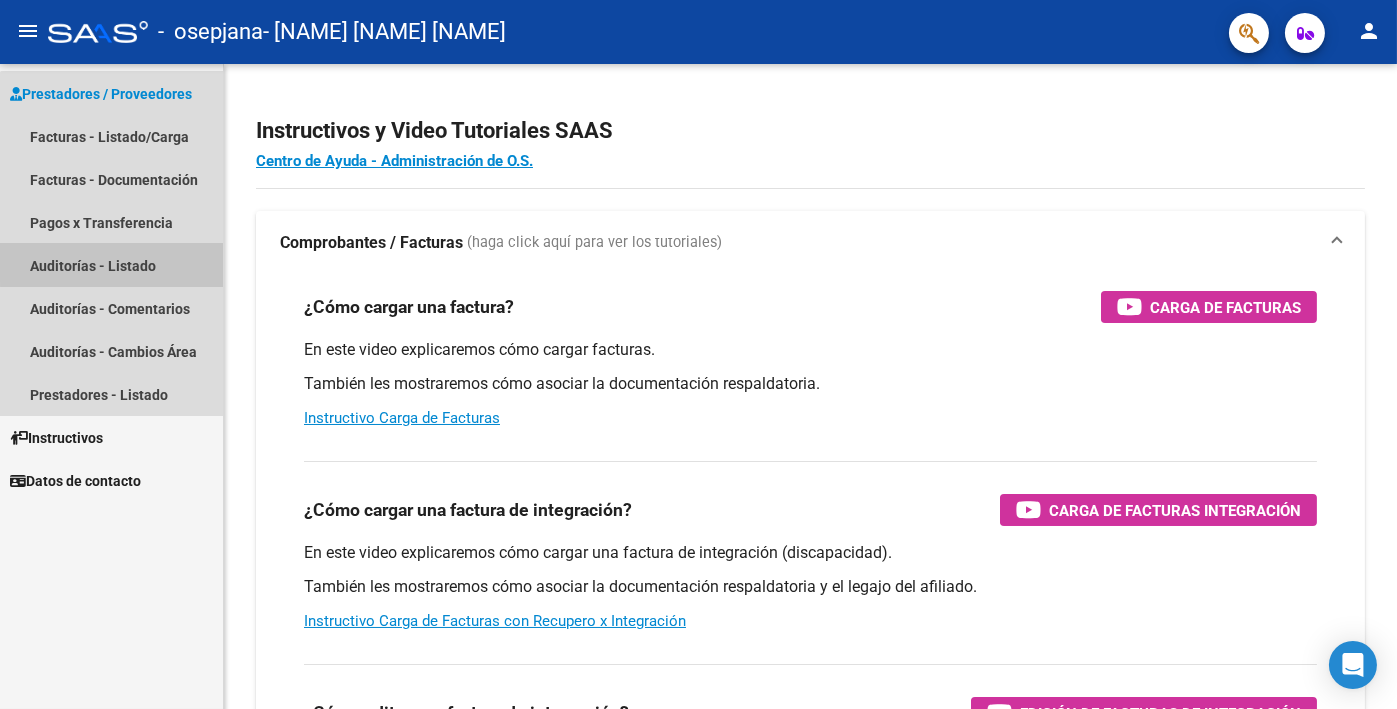 click on "Auditorías - Listado" at bounding box center (111, 265) 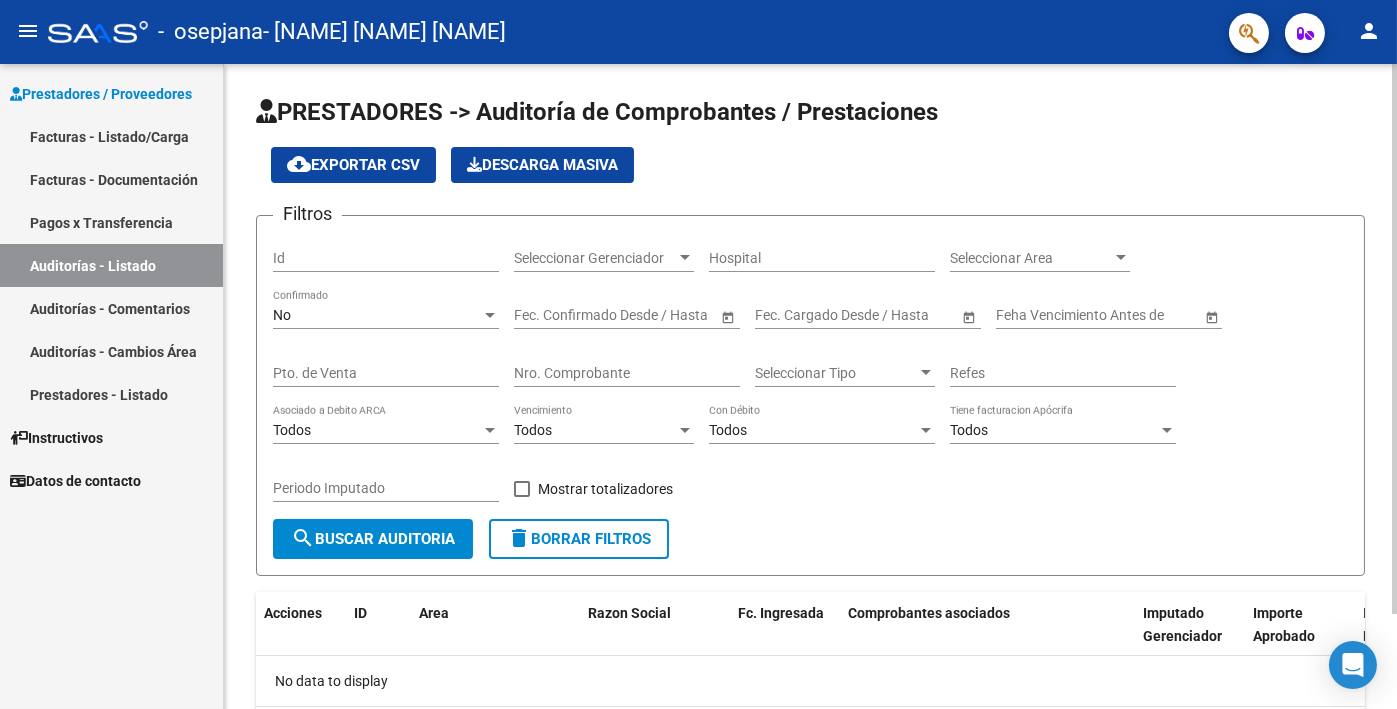 scroll, scrollTop: 112, scrollLeft: 0, axis: vertical 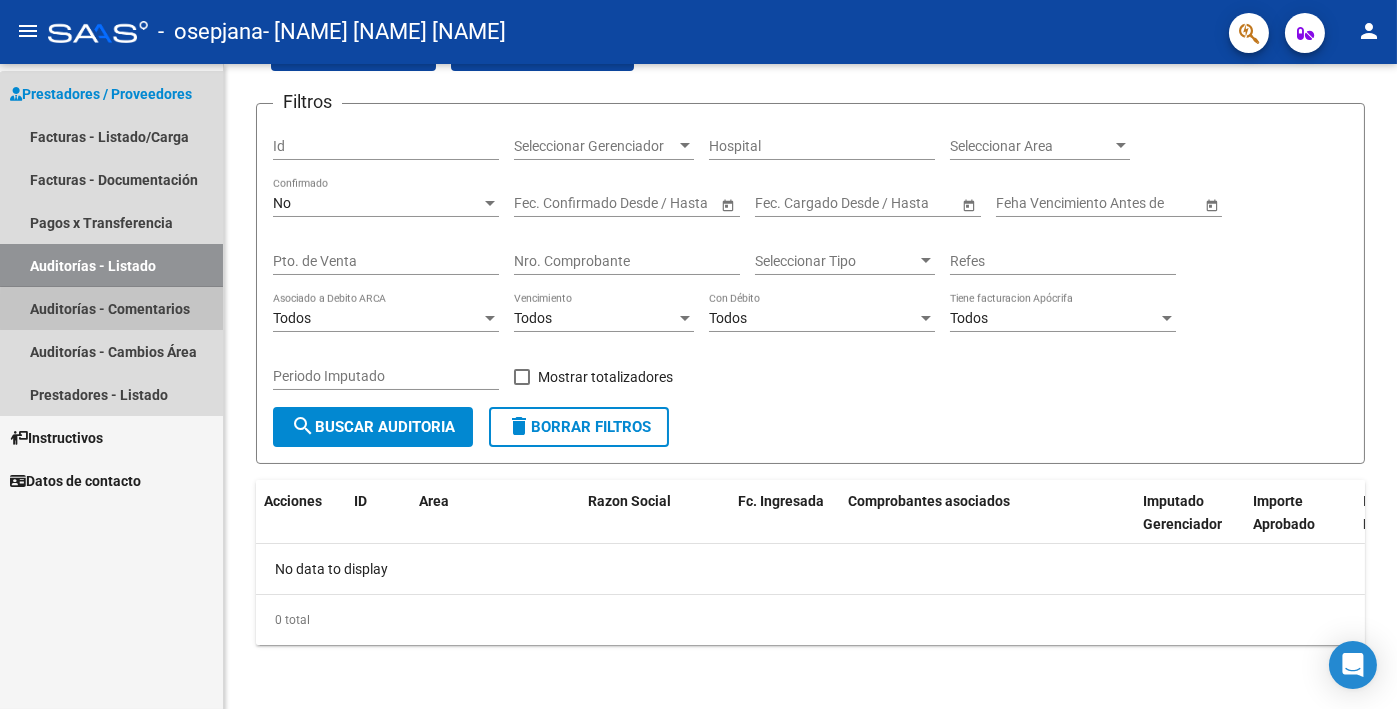 click on "Auditorías - Comentarios" at bounding box center [111, 308] 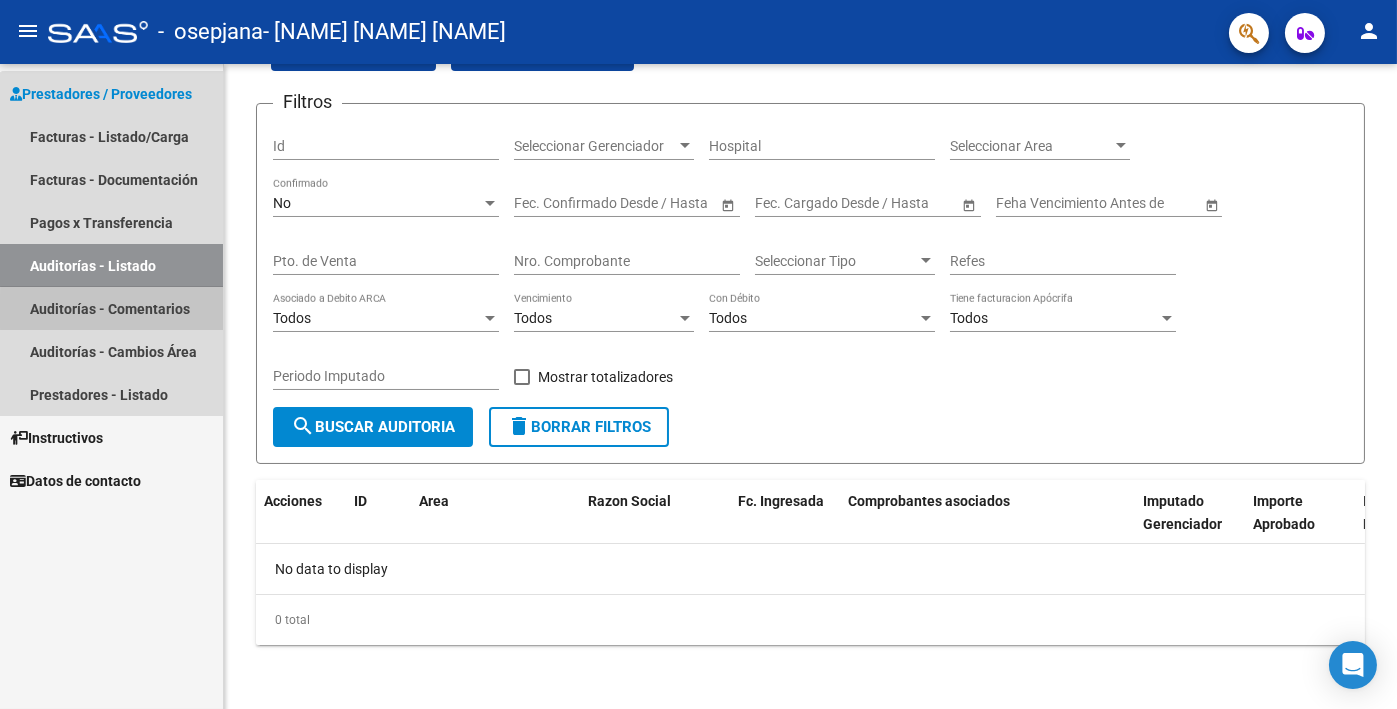 scroll, scrollTop: 0, scrollLeft: 0, axis: both 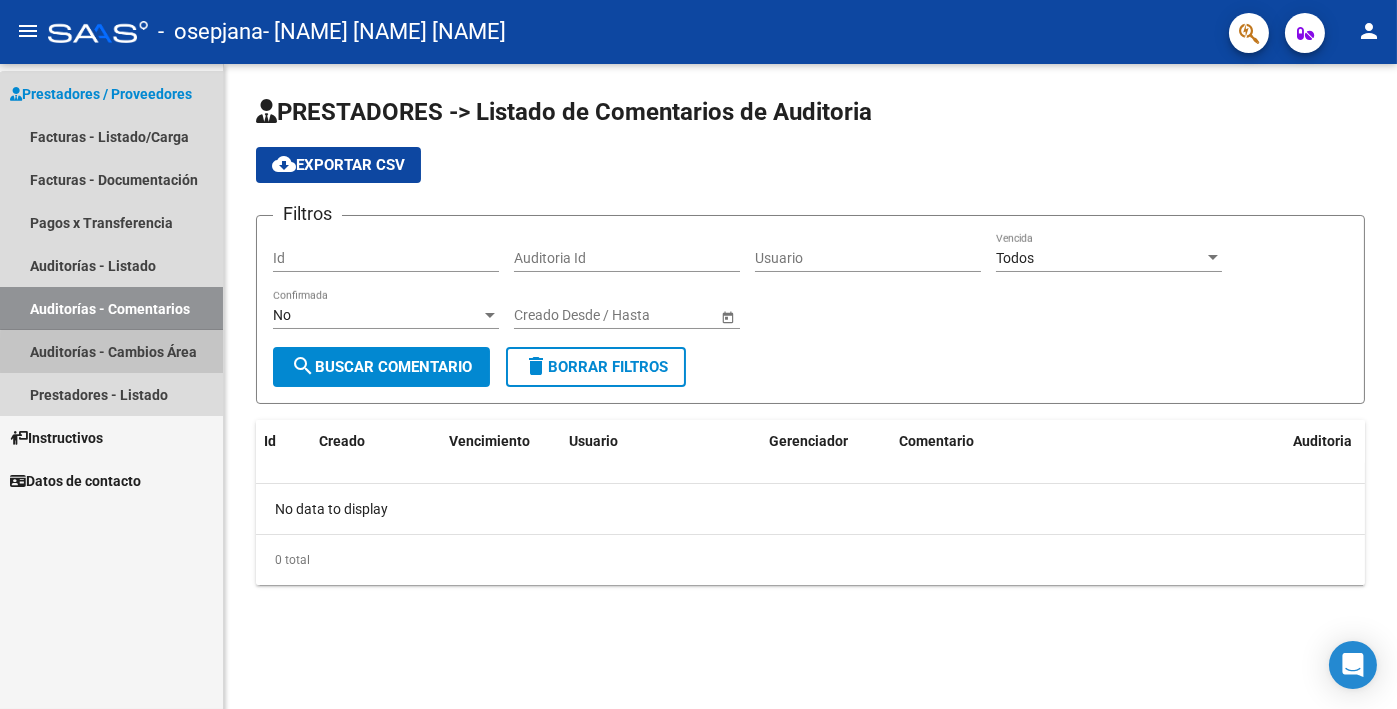 click on "Auditorías - Cambios Área" at bounding box center (111, 351) 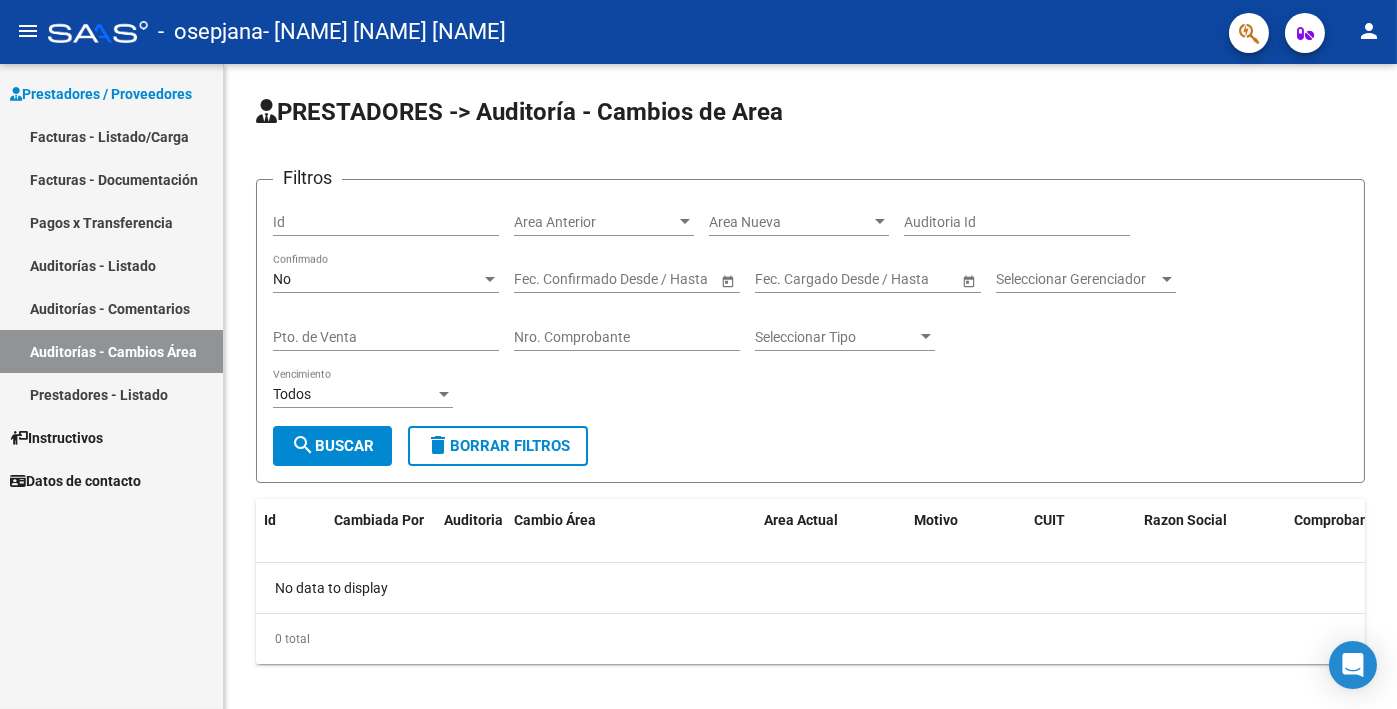 click on "Prestadores - Listado" at bounding box center (111, 394) 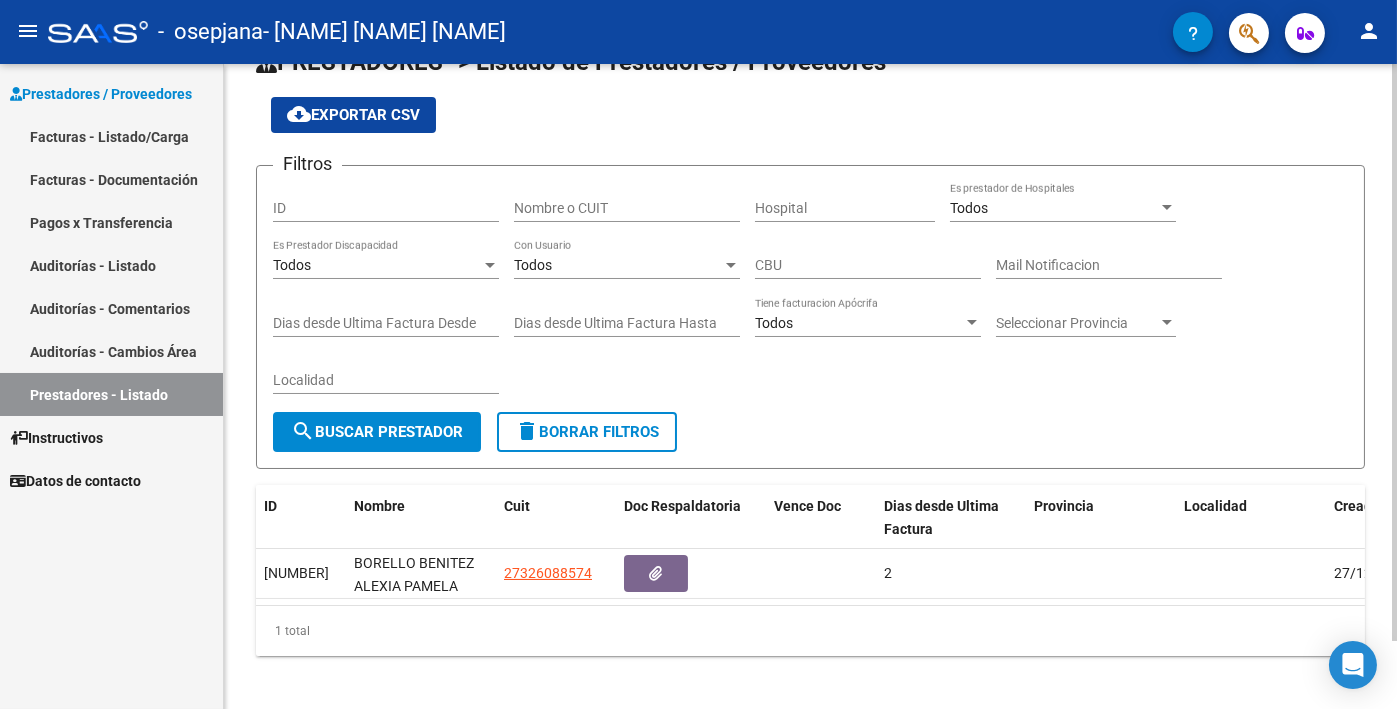 scroll, scrollTop: 76, scrollLeft: 0, axis: vertical 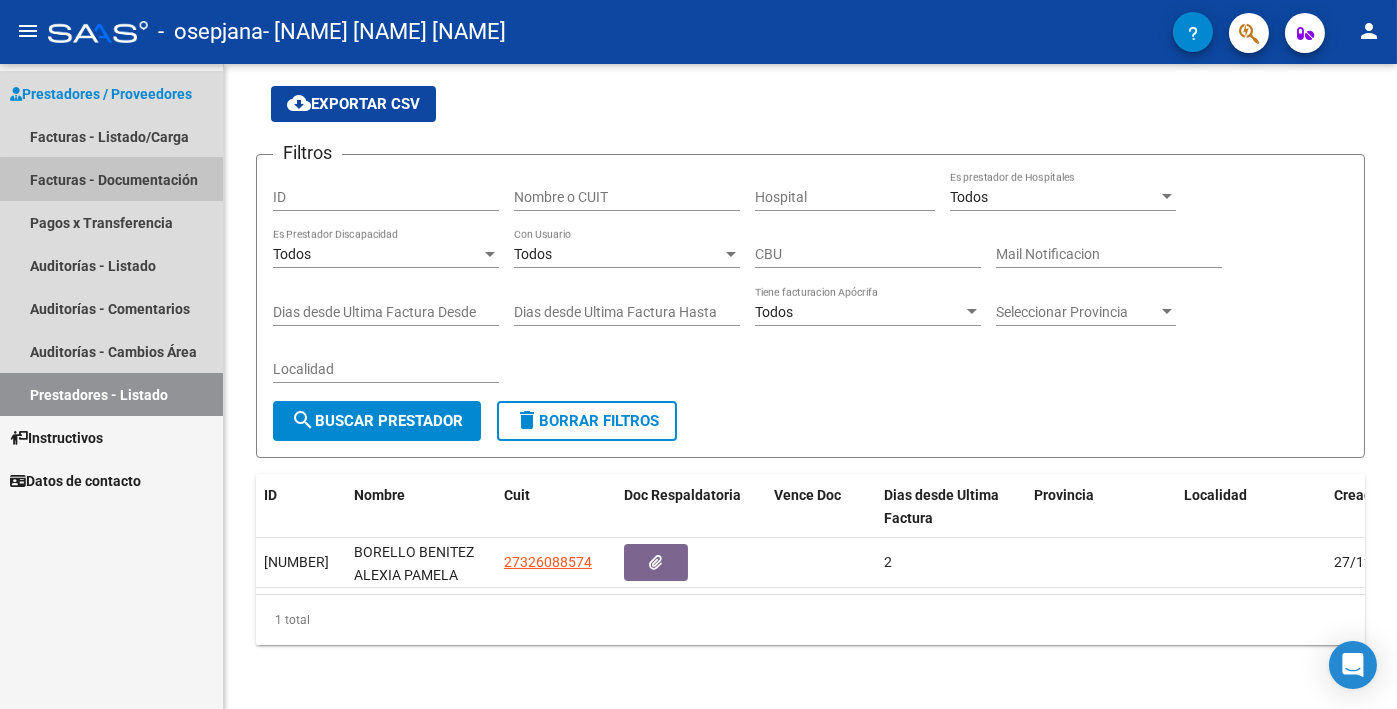 click on "Facturas - Documentación" at bounding box center [111, 179] 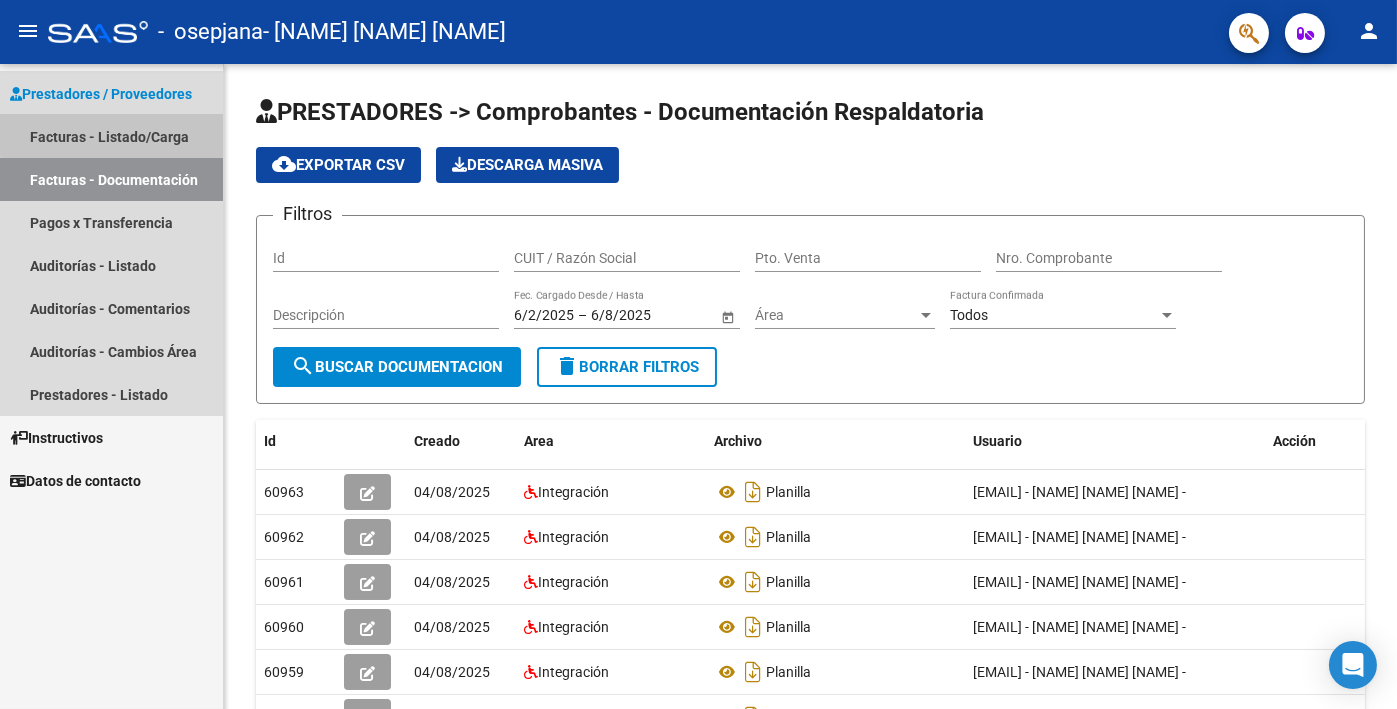 click on "Facturas - Listado/Carga" at bounding box center (111, 136) 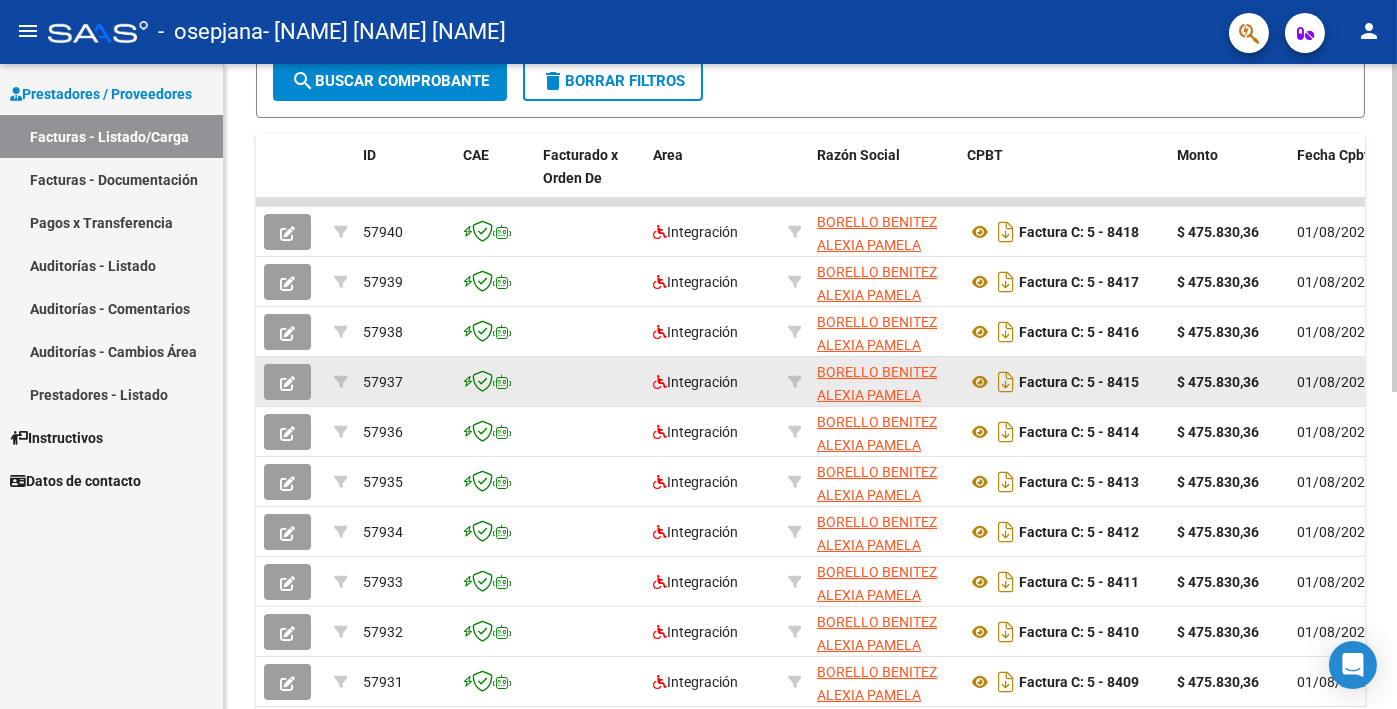 scroll, scrollTop: 500, scrollLeft: 0, axis: vertical 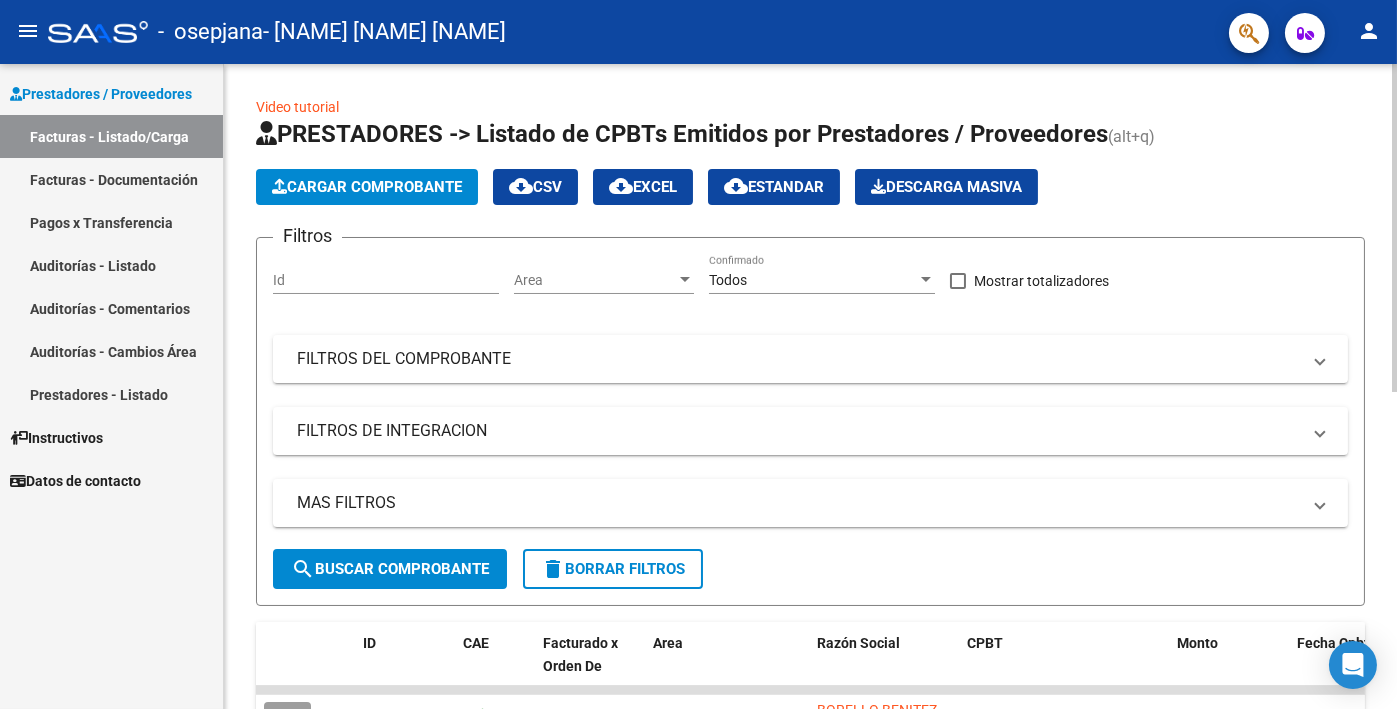 click on "Cargar Comprobante" 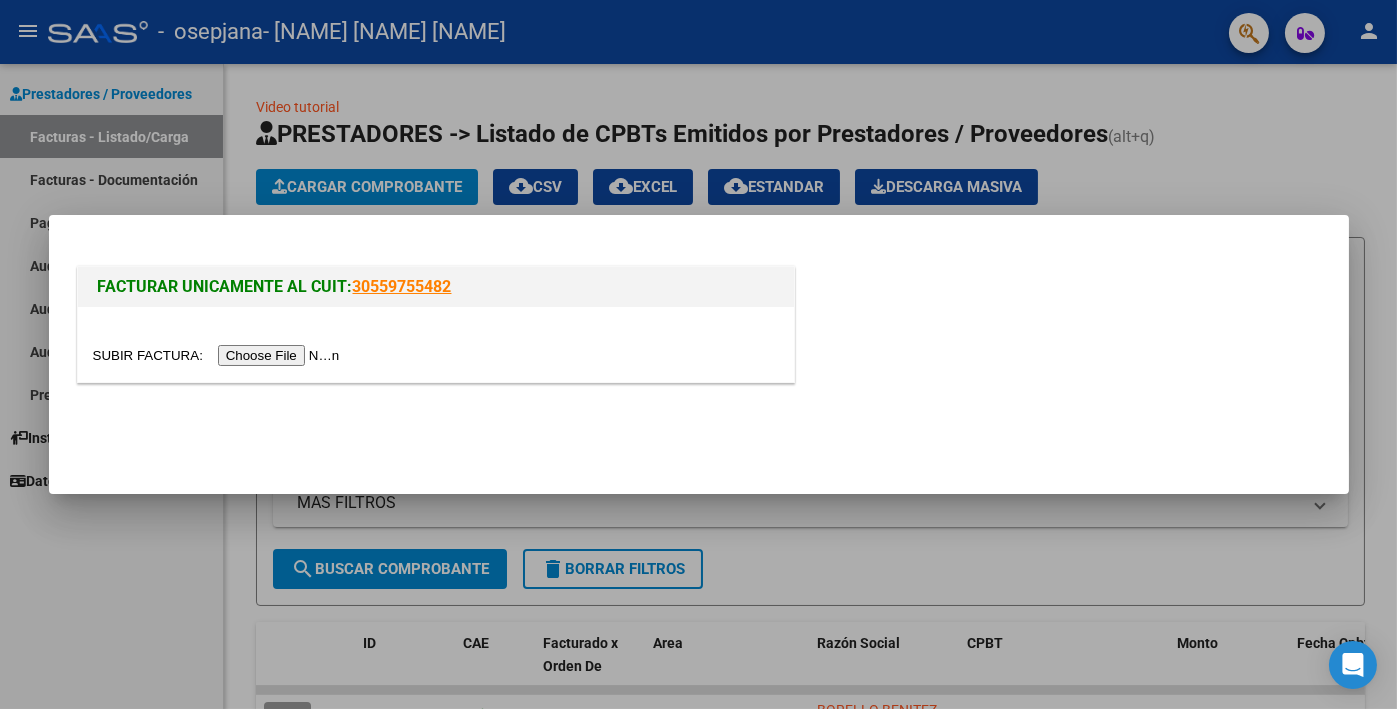 click at bounding box center [219, 355] 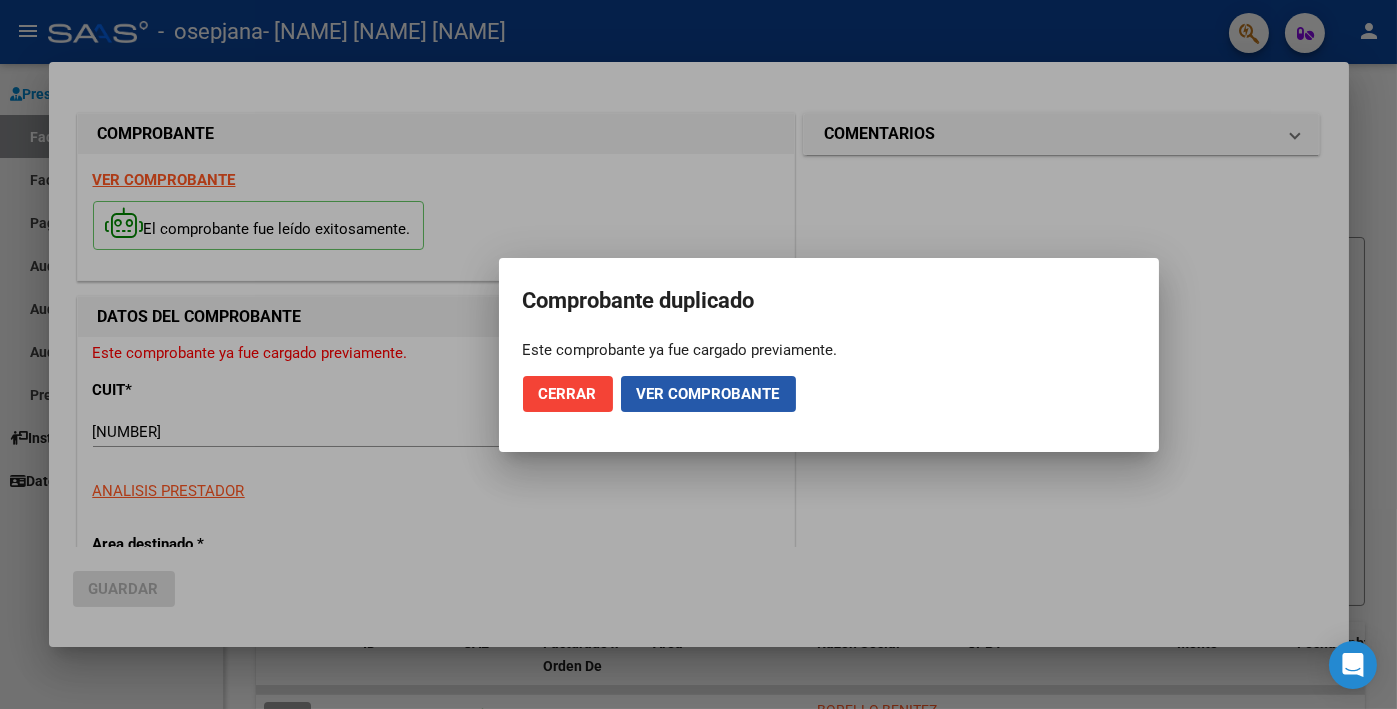 click on "Ver comprobante" 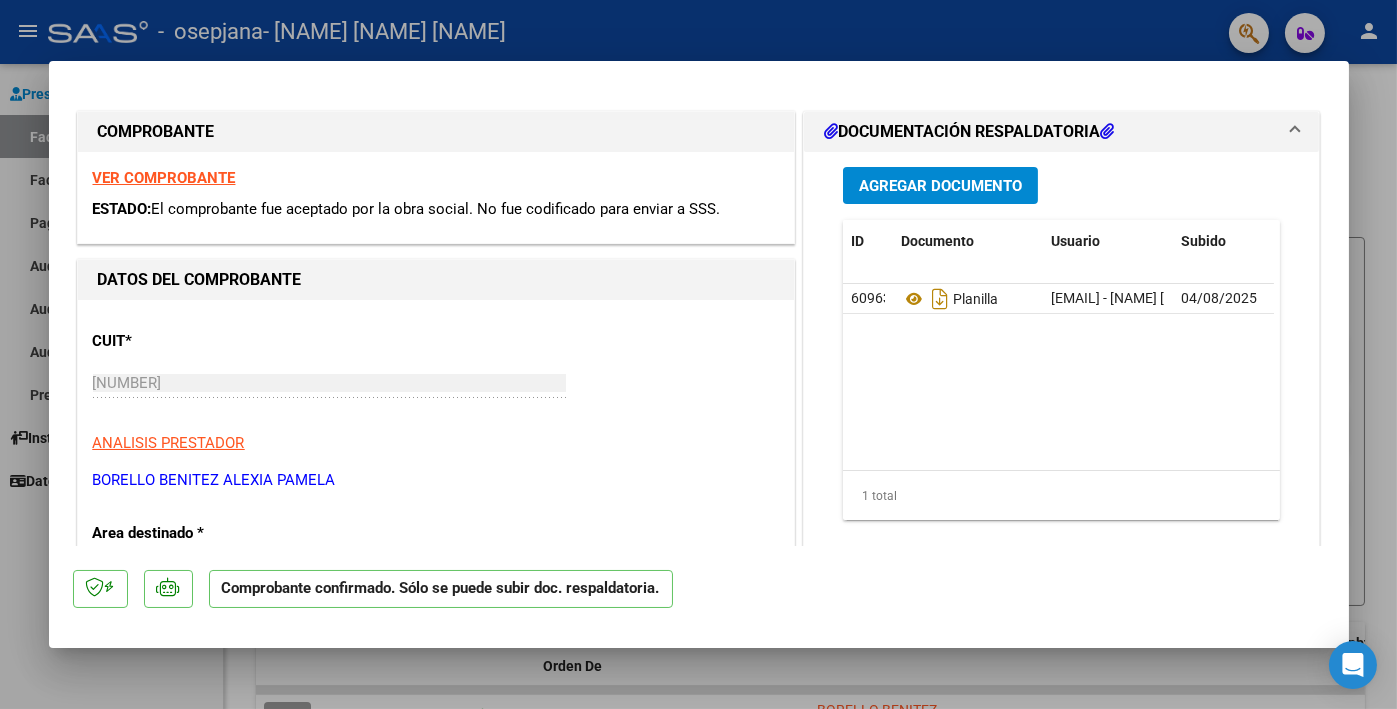 click at bounding box center [1295, 132] 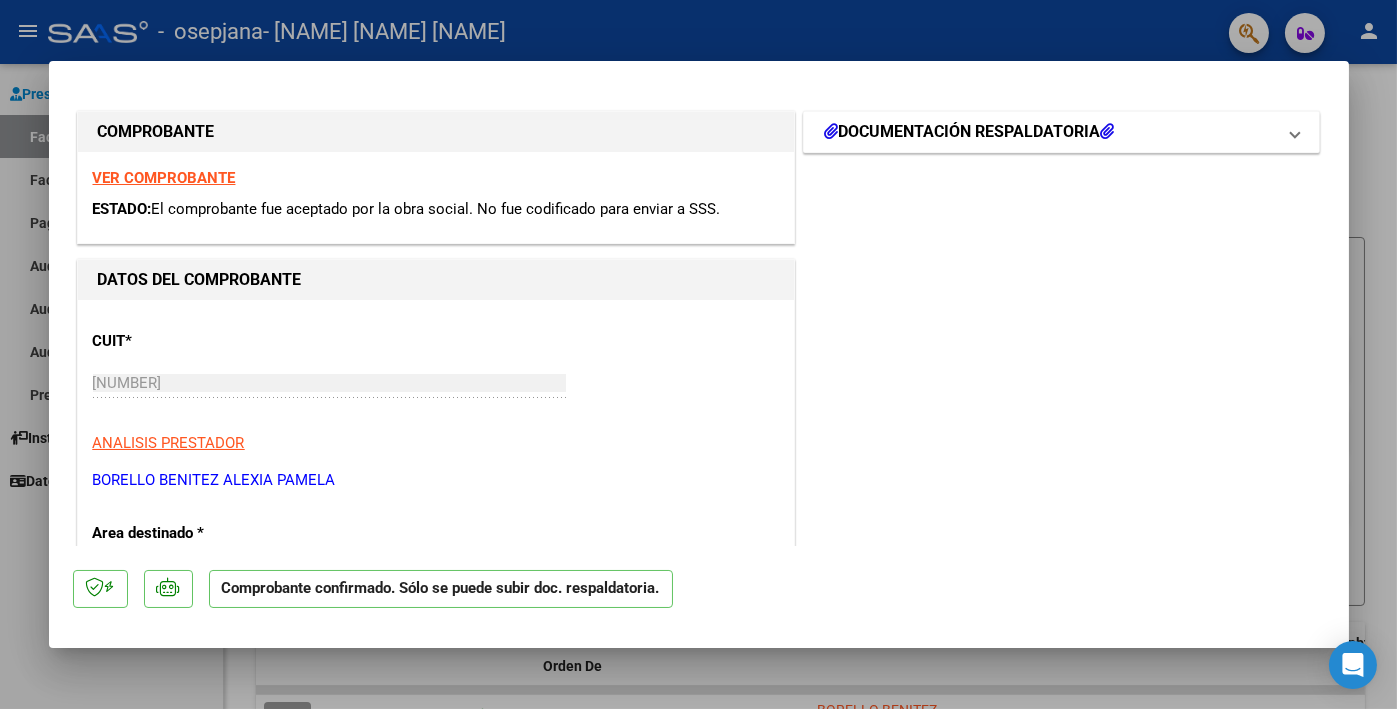 click at bounding box center [1295, 132] 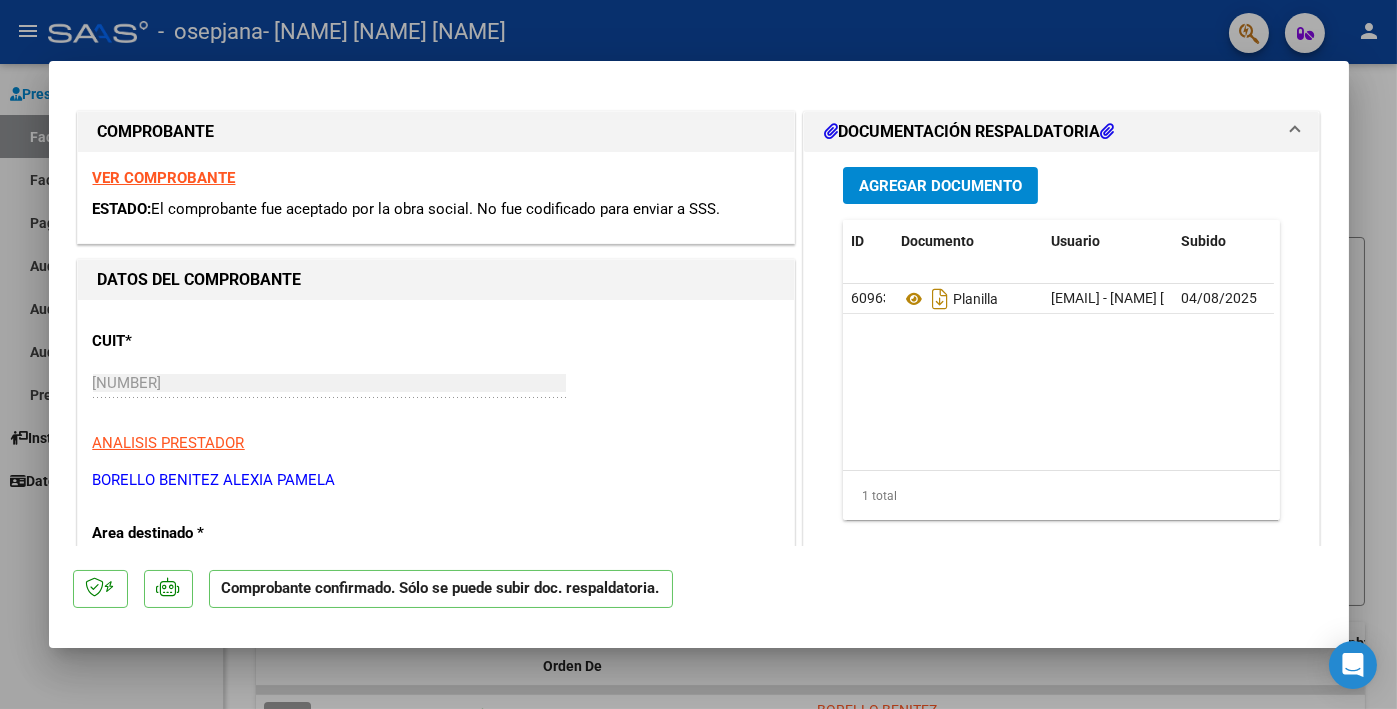 click at bounding box center (698, 354) 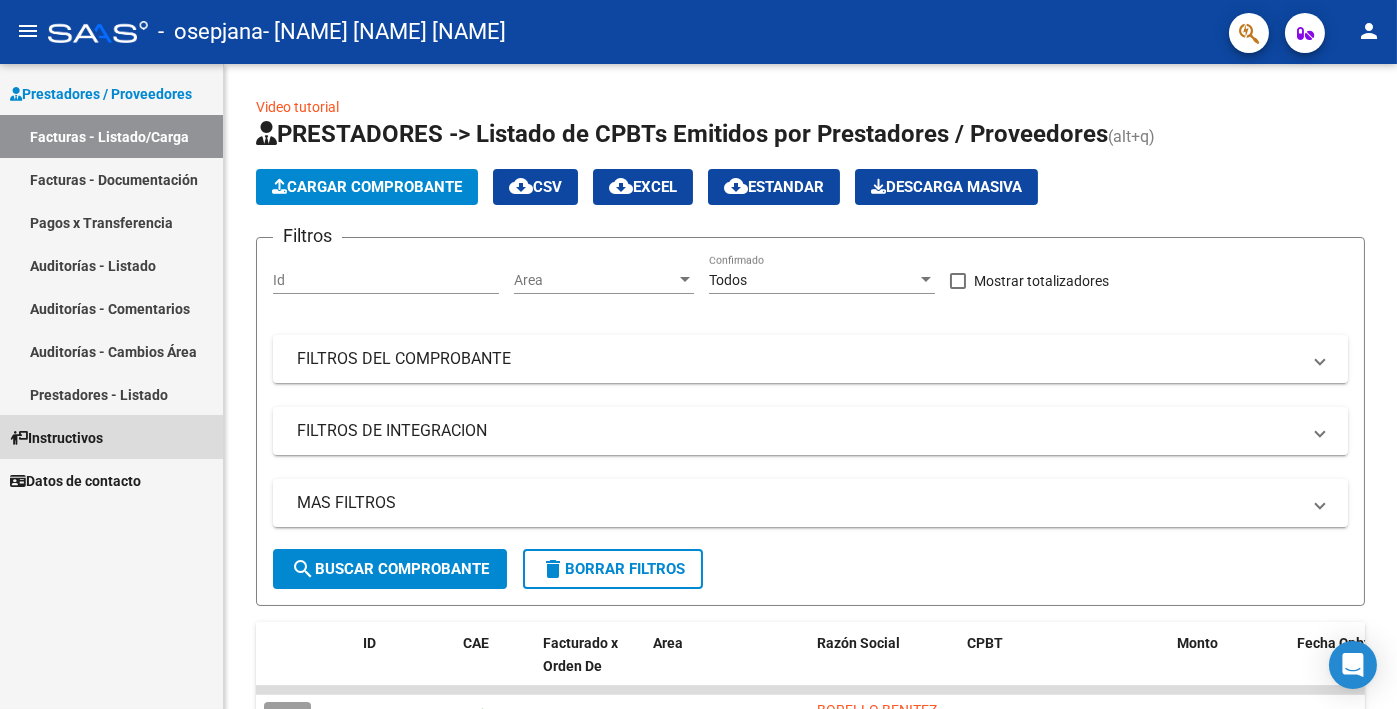 click on "Instructivos" at bounding box center (56, 438) 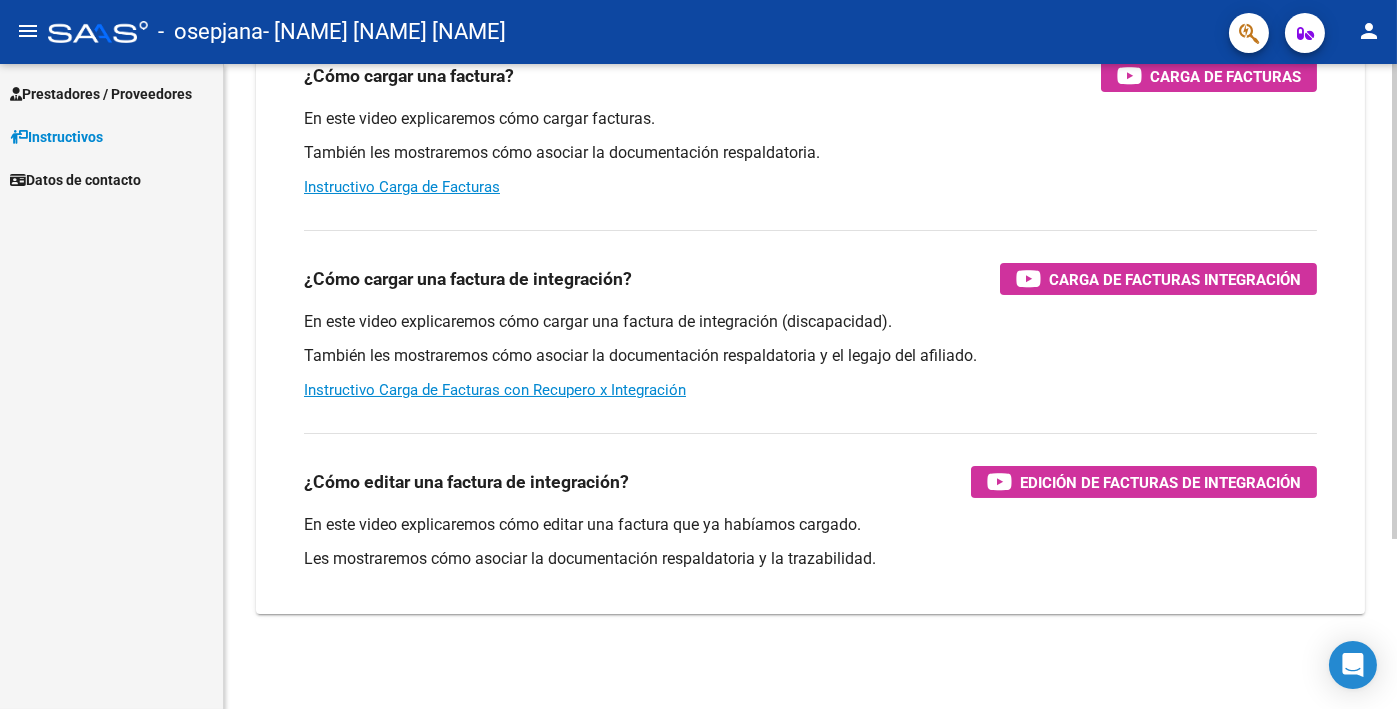 scroll, scrollTop: 0, scrollLeft: 0, axis: both 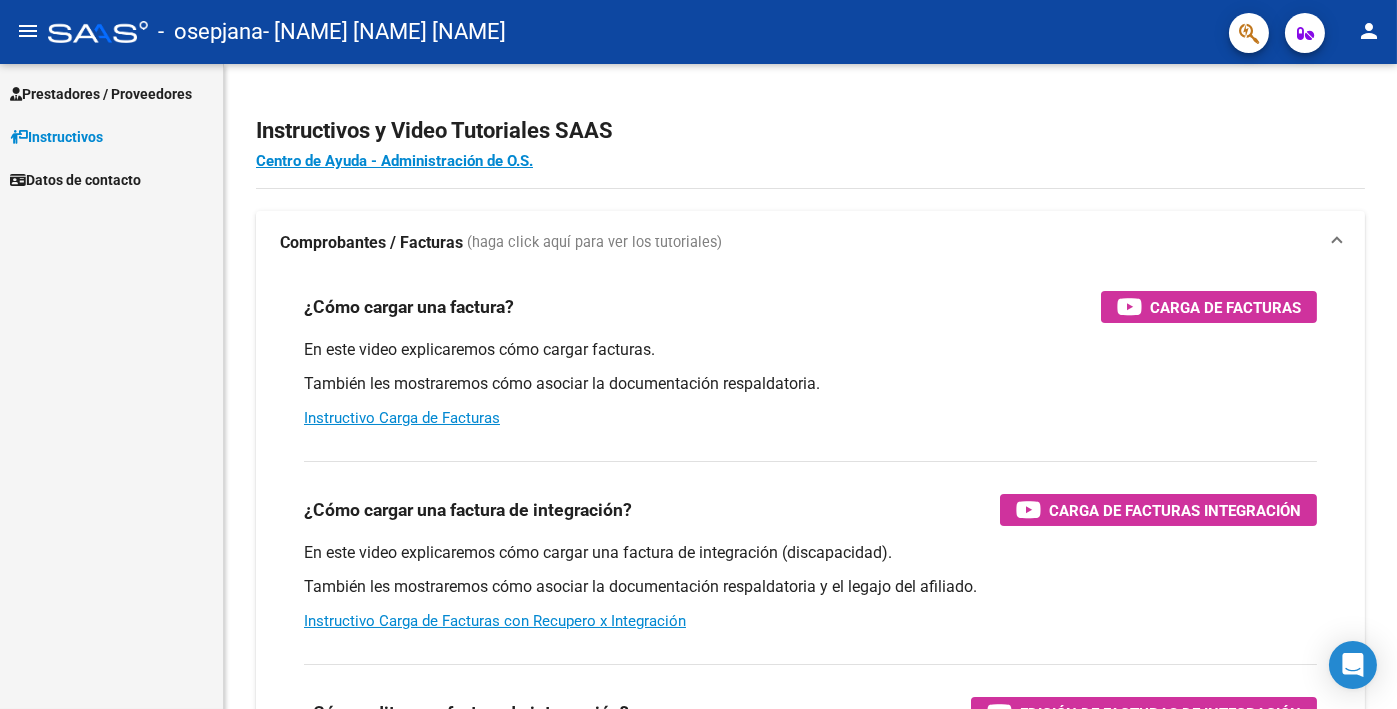click on "Prestadores / Proveedores" at bounding box center [101, 94] 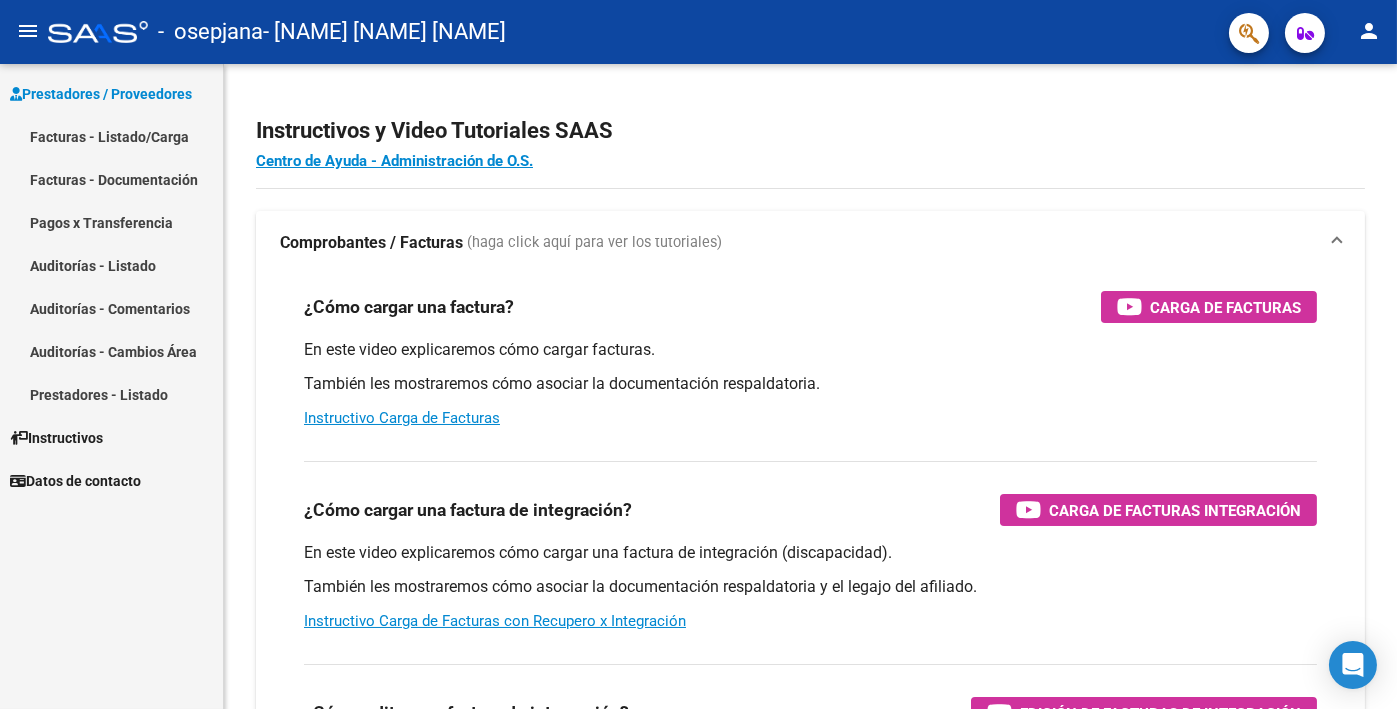 click on "Facturas - Documentación" at bounding box center (111, 179) 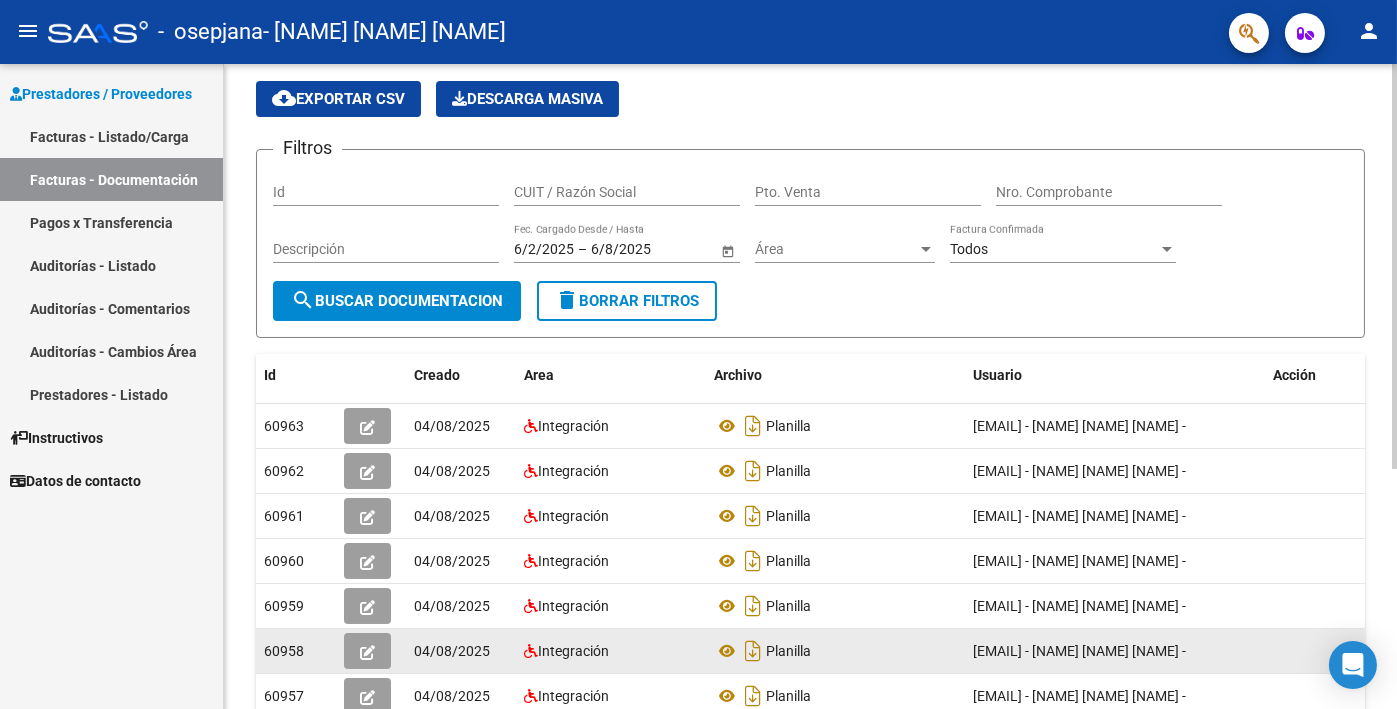 scroll, scrollTop: 0, scrollLeft: 0, axis: both 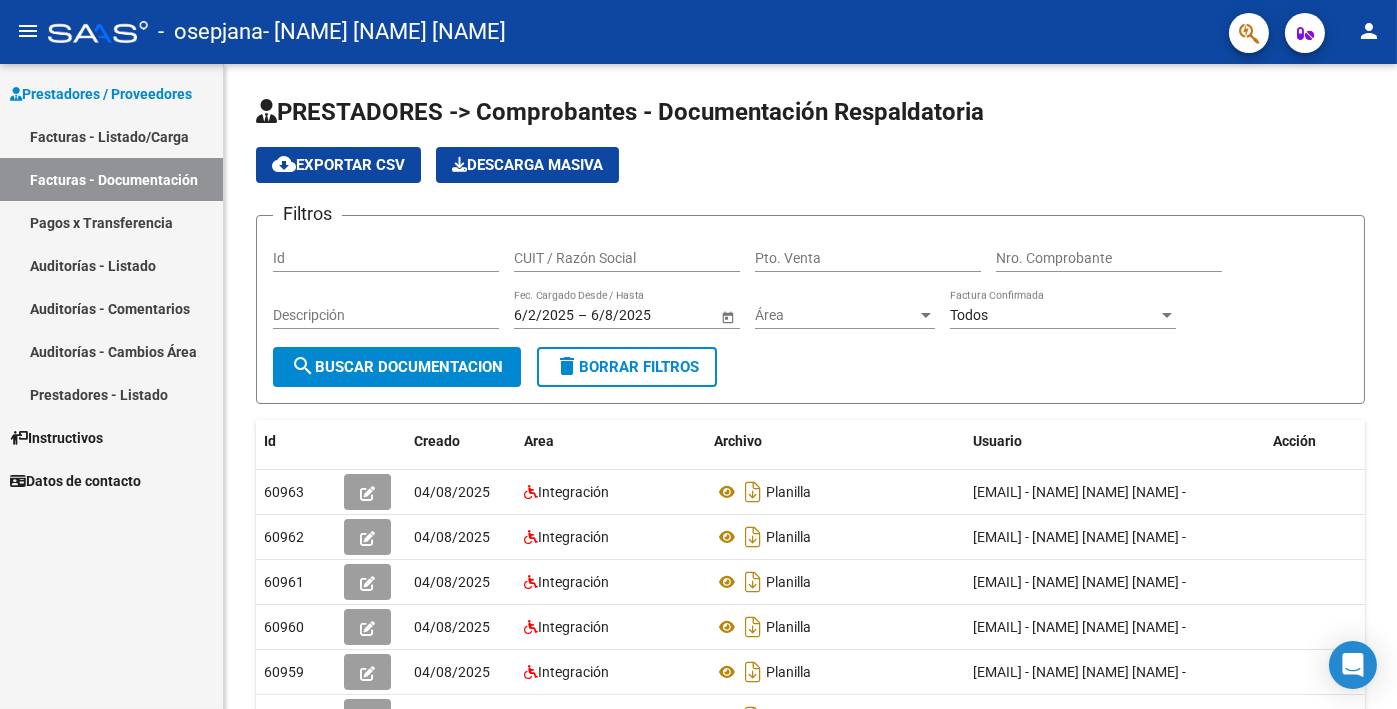 click on "Facturas - Listado/Carga" at bounding box center (111, 136) 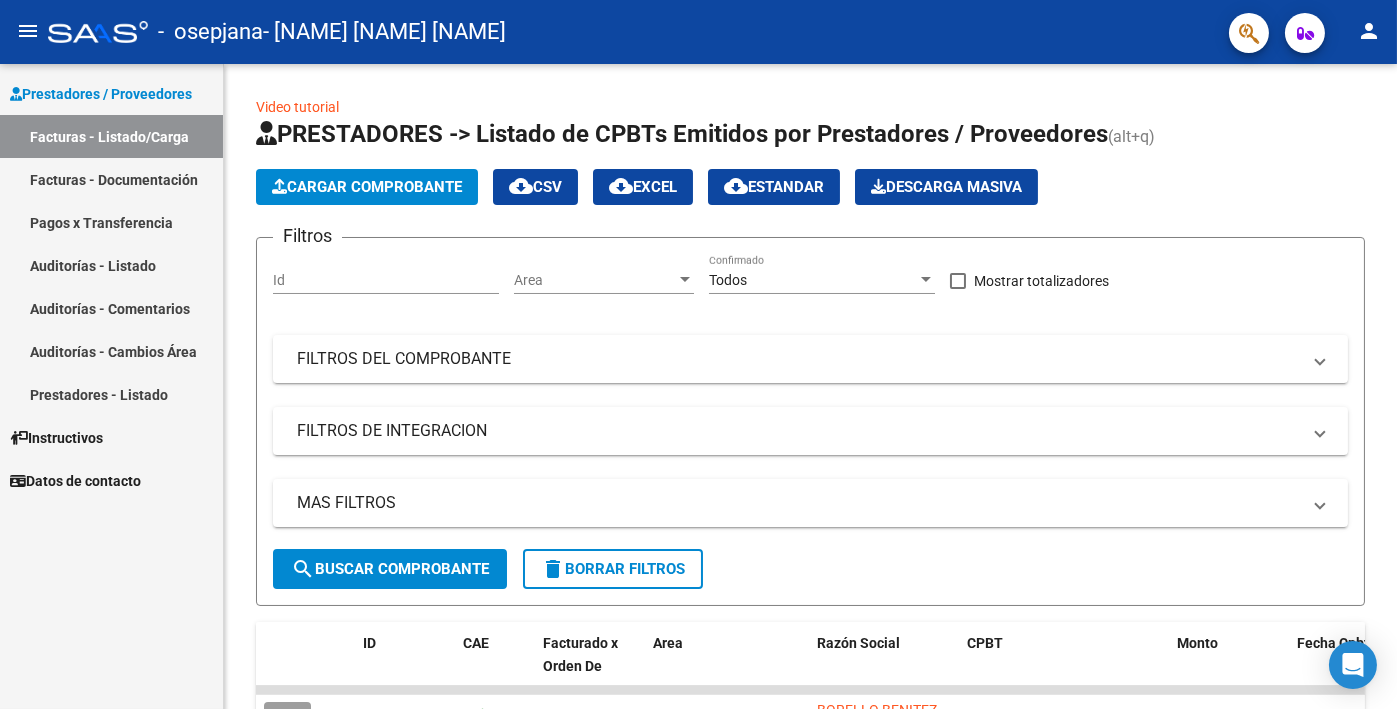 click on "Prestadores / Proveedores" at bounding box center [101, 94] 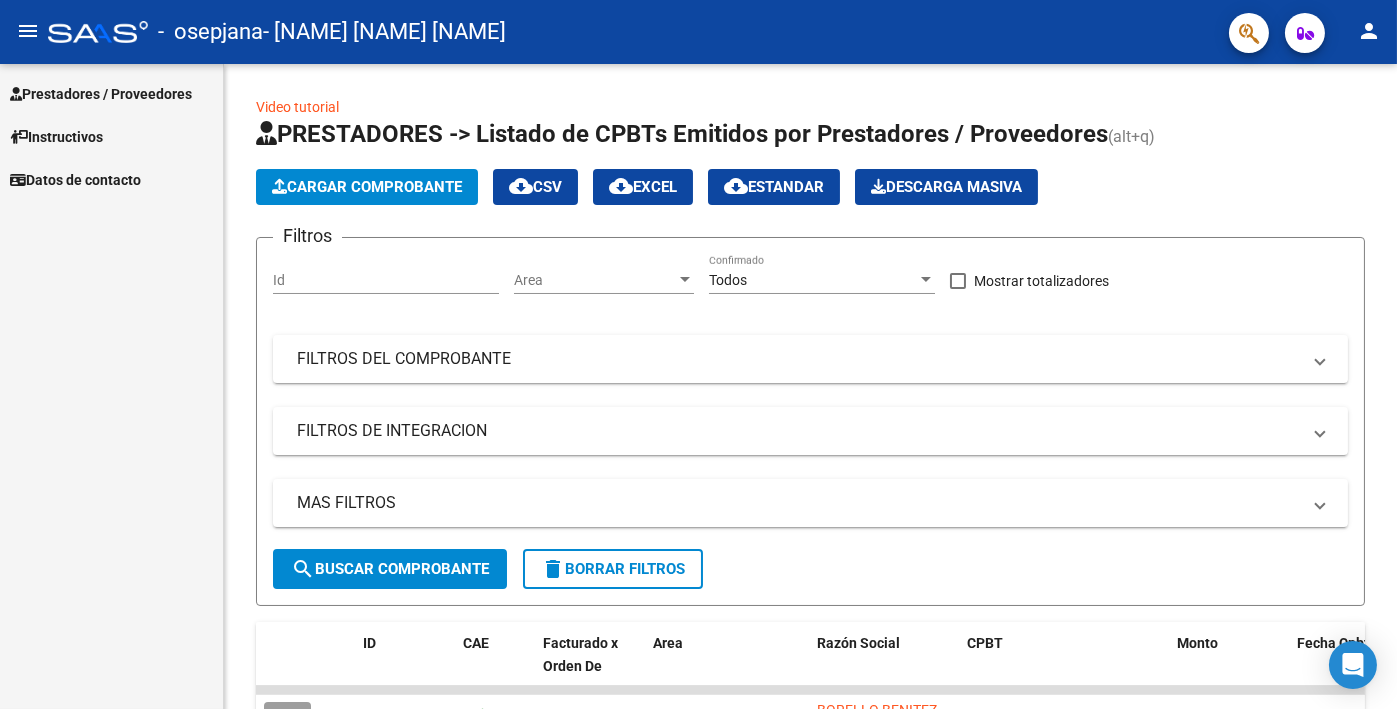 click 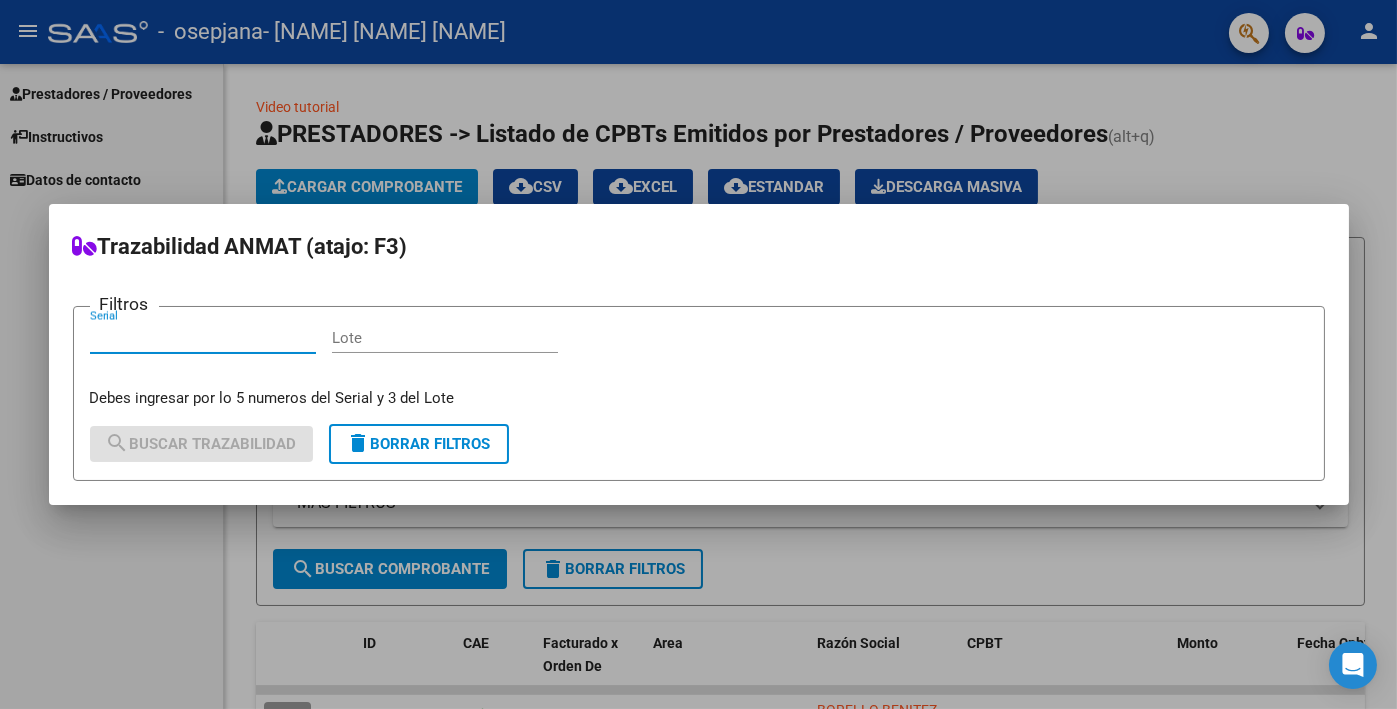 click on "Filtros Serial Lote Debes ingresar por lo 5 numeros del Serial y 3 del Lote" at bounding box center (699, 366) 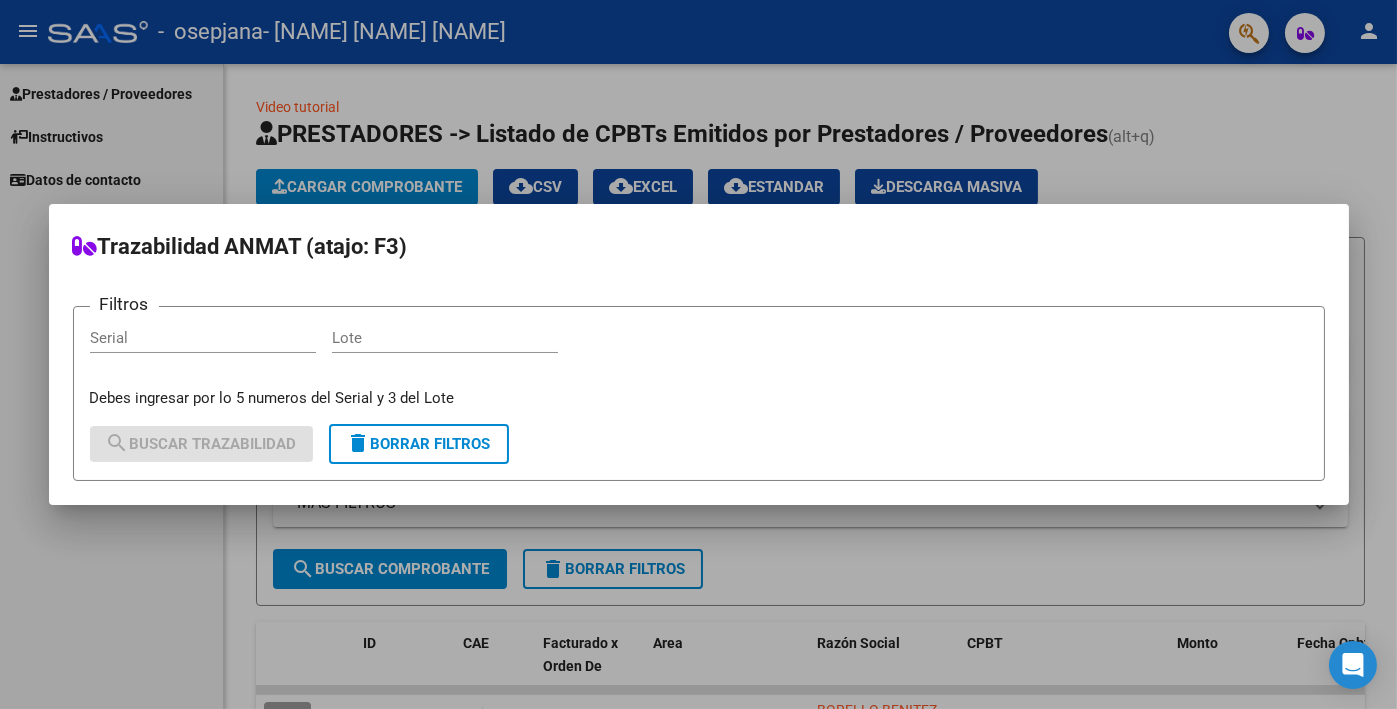 click at bounding box center [698, 354] 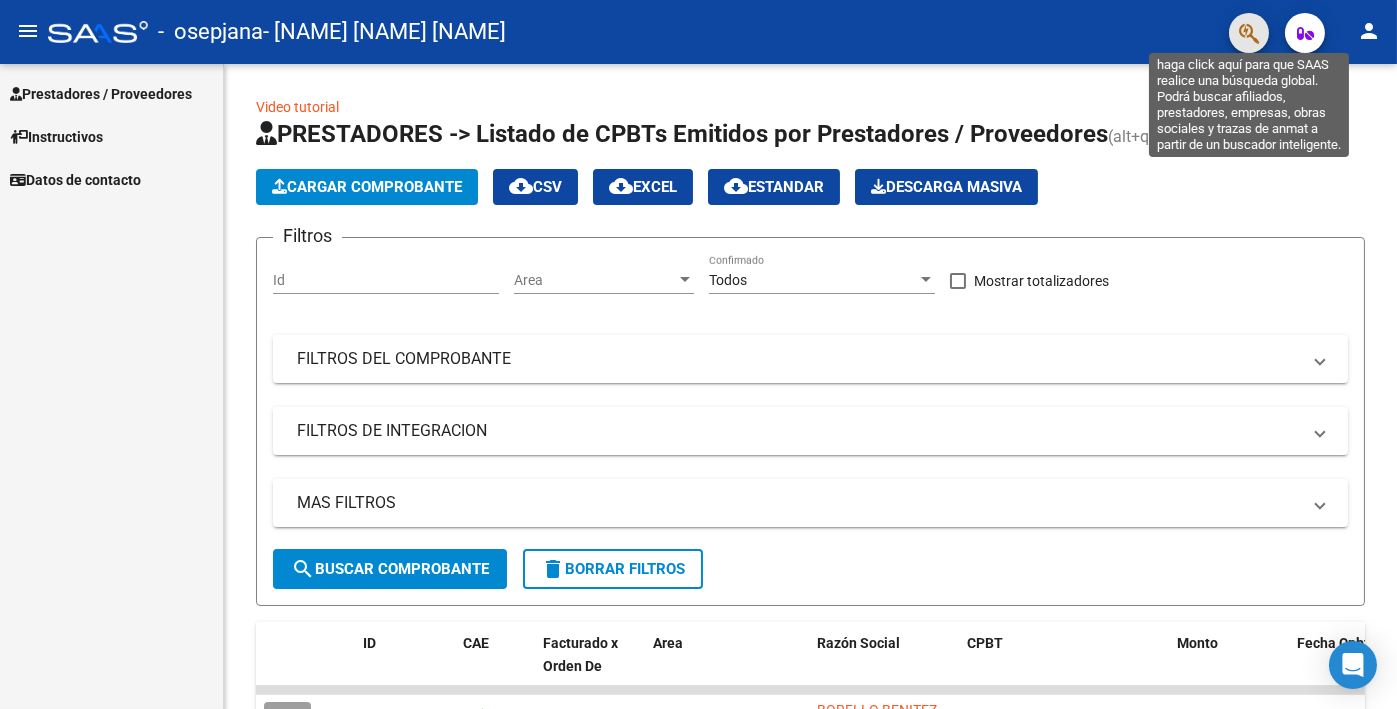 click 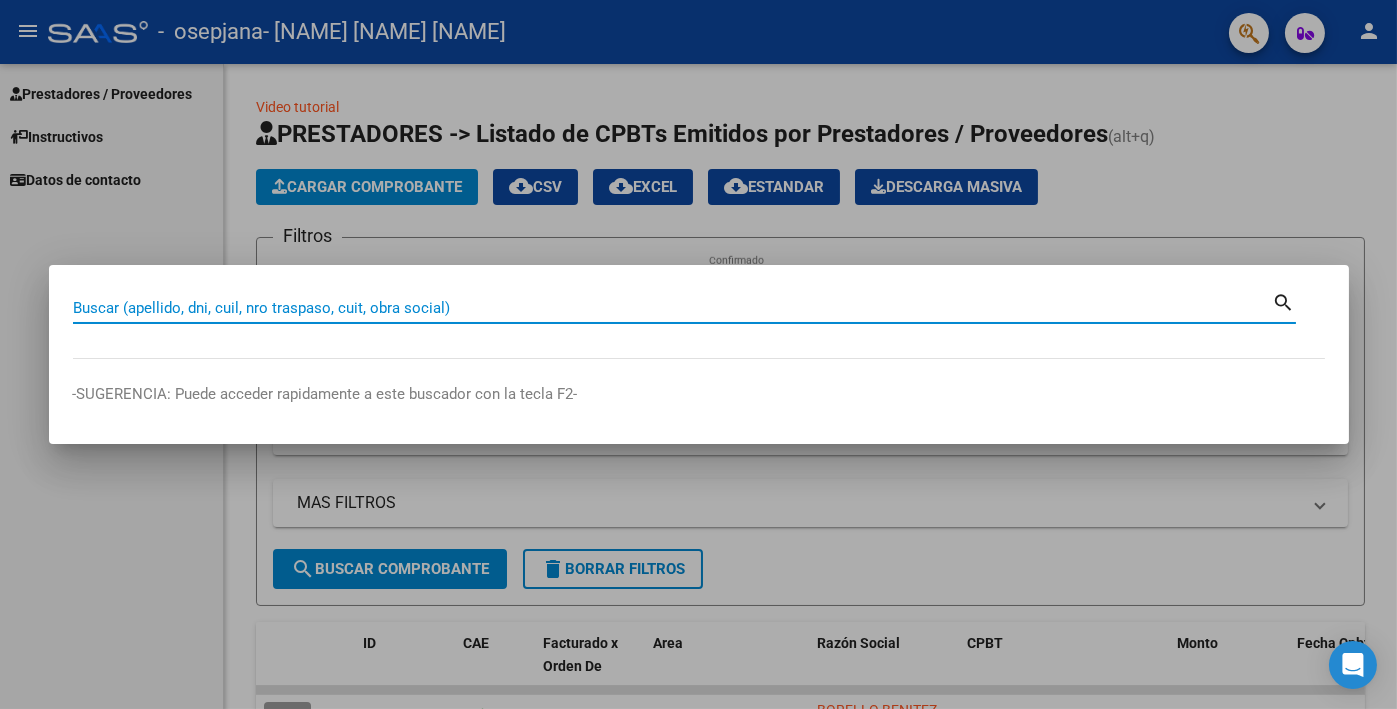click on "search" at bounding box center [1284, 301] 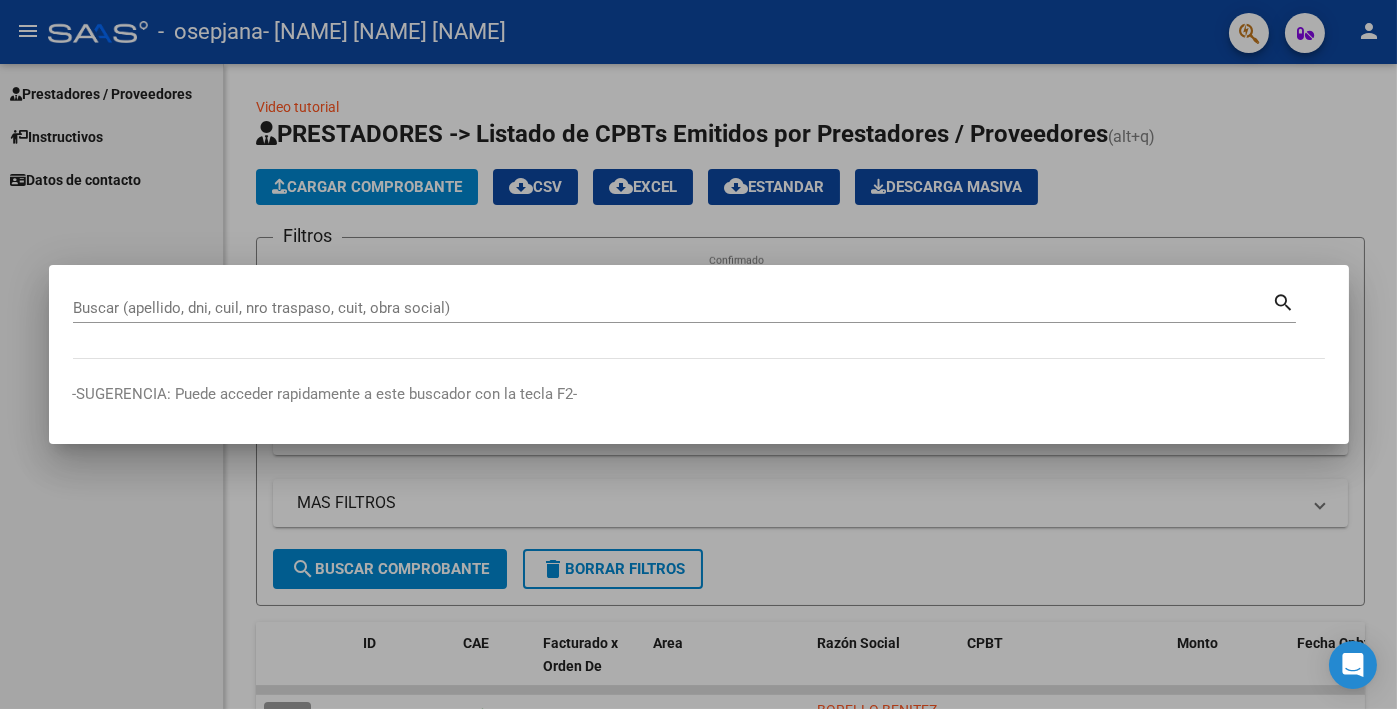click at bounding box center [698, 354] 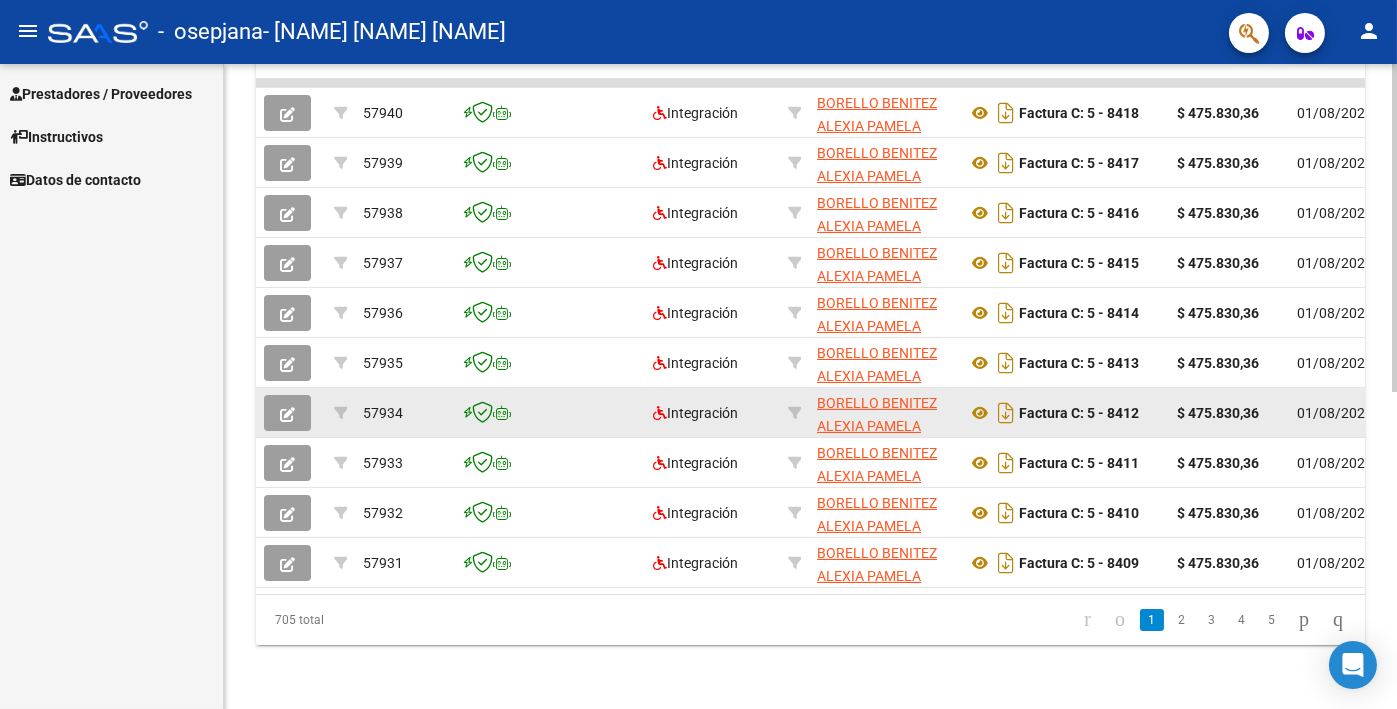 scroll, scrollTop: 0, scrollLeft: 0, axis: both 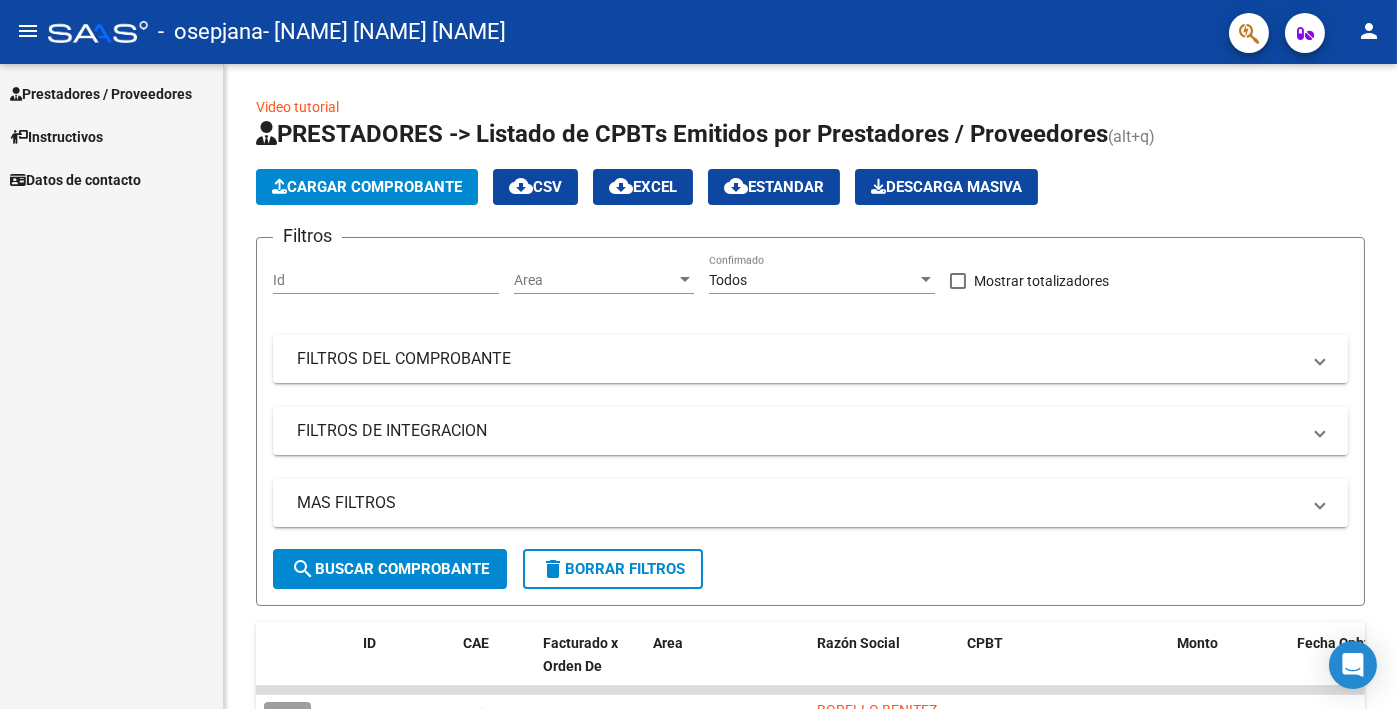 click on "Prestadores / Proveedores" at bounding box center (101, 94) 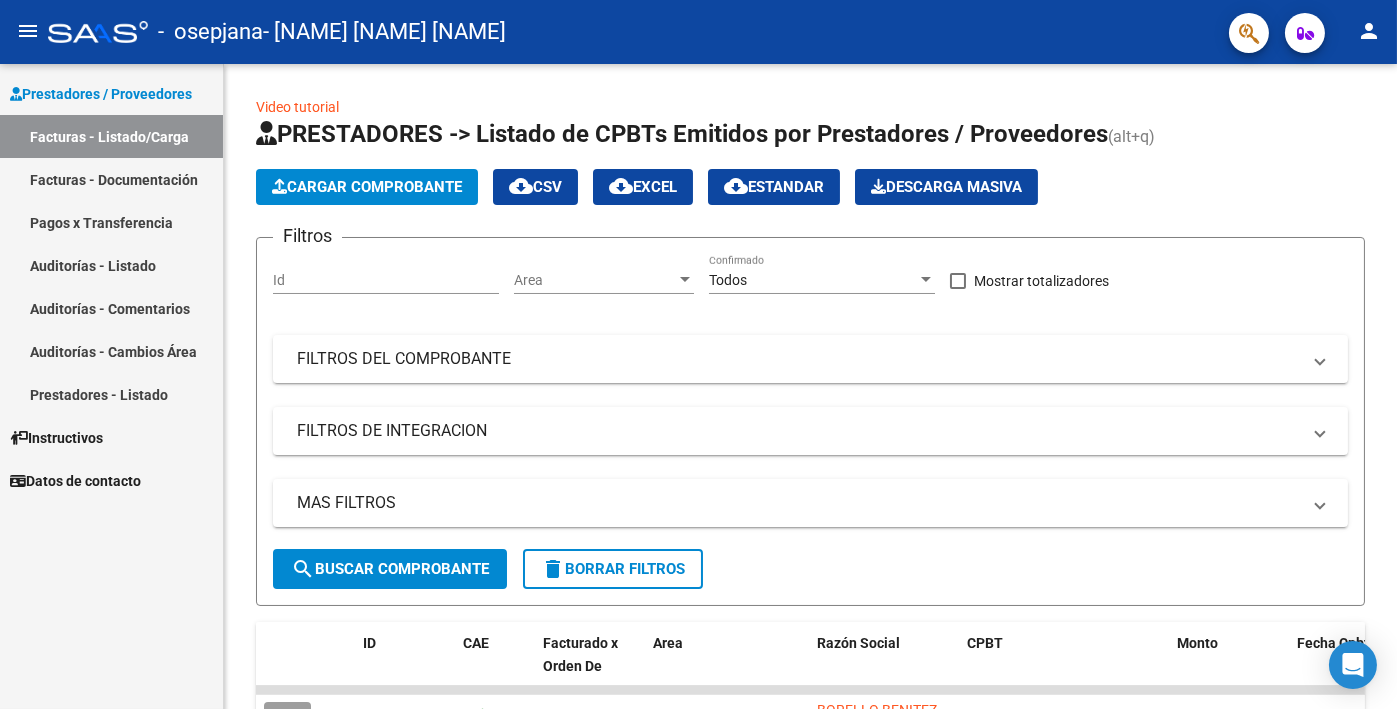 click on "person" 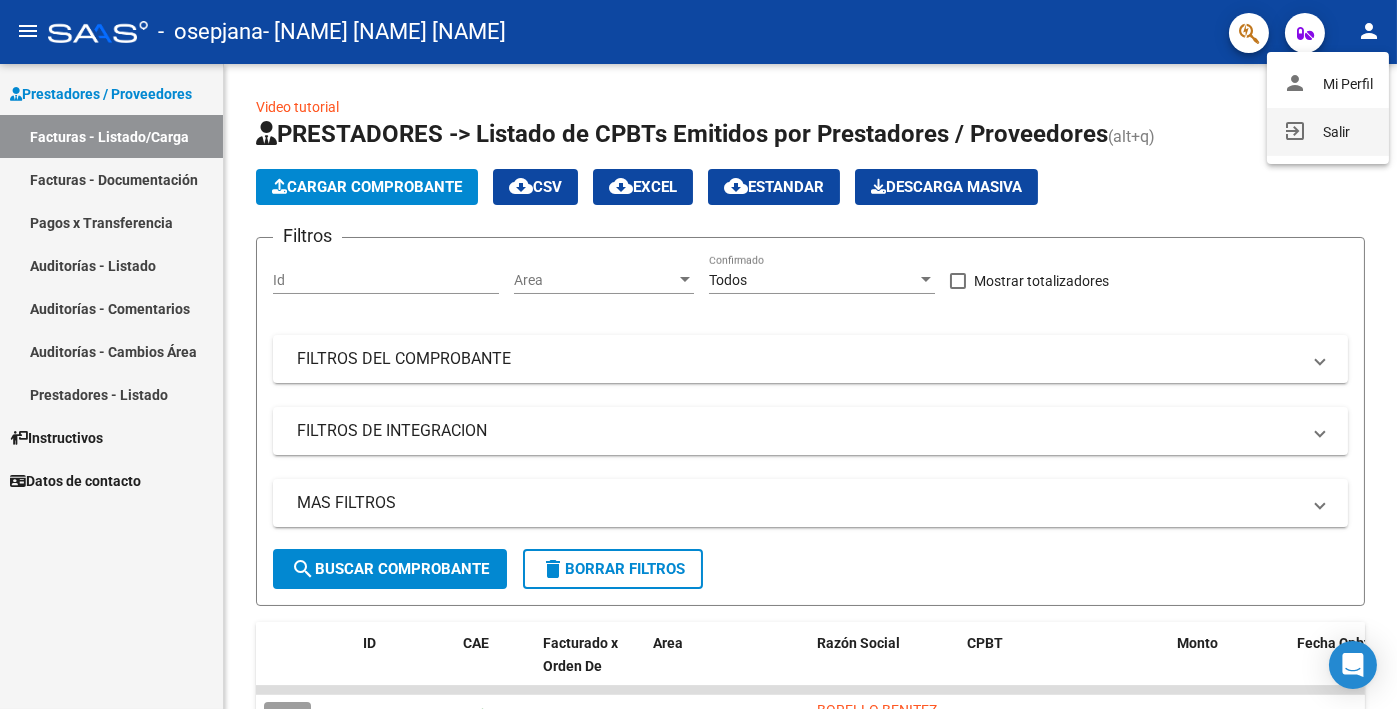click on "exit_to_app  Salir" at bounding box center [1328, 132] 